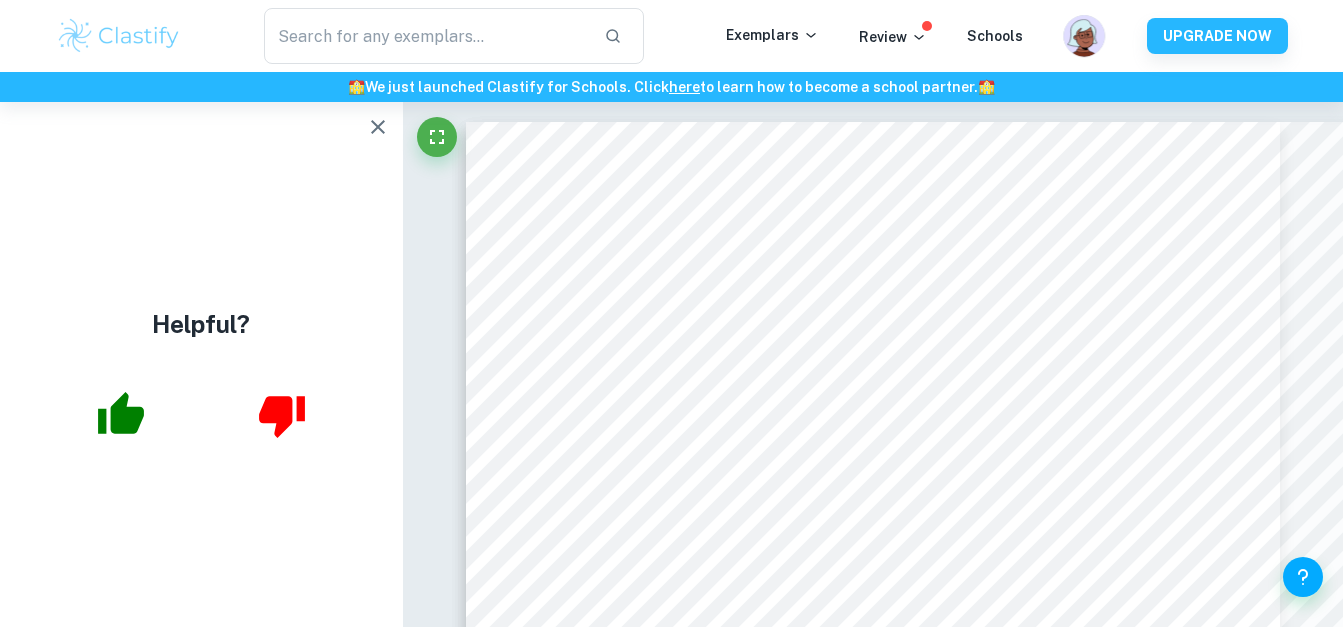 scroll, scrollTop: 15461, scrollLeft: 123, axis: both 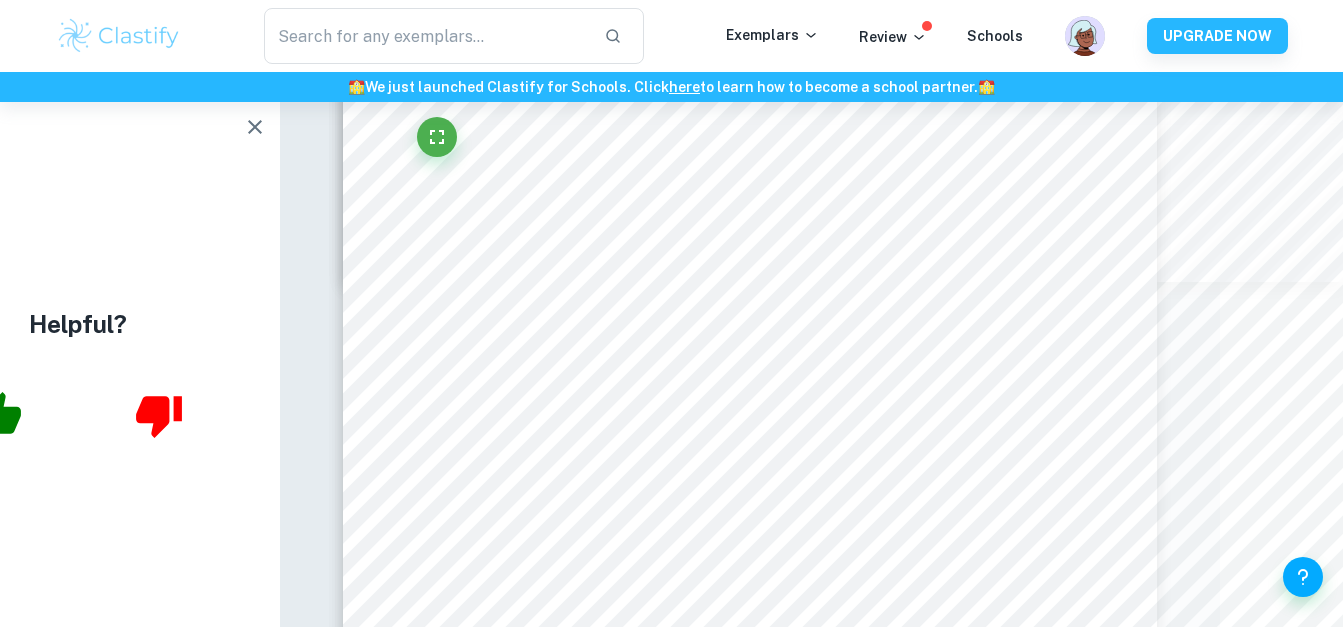 click 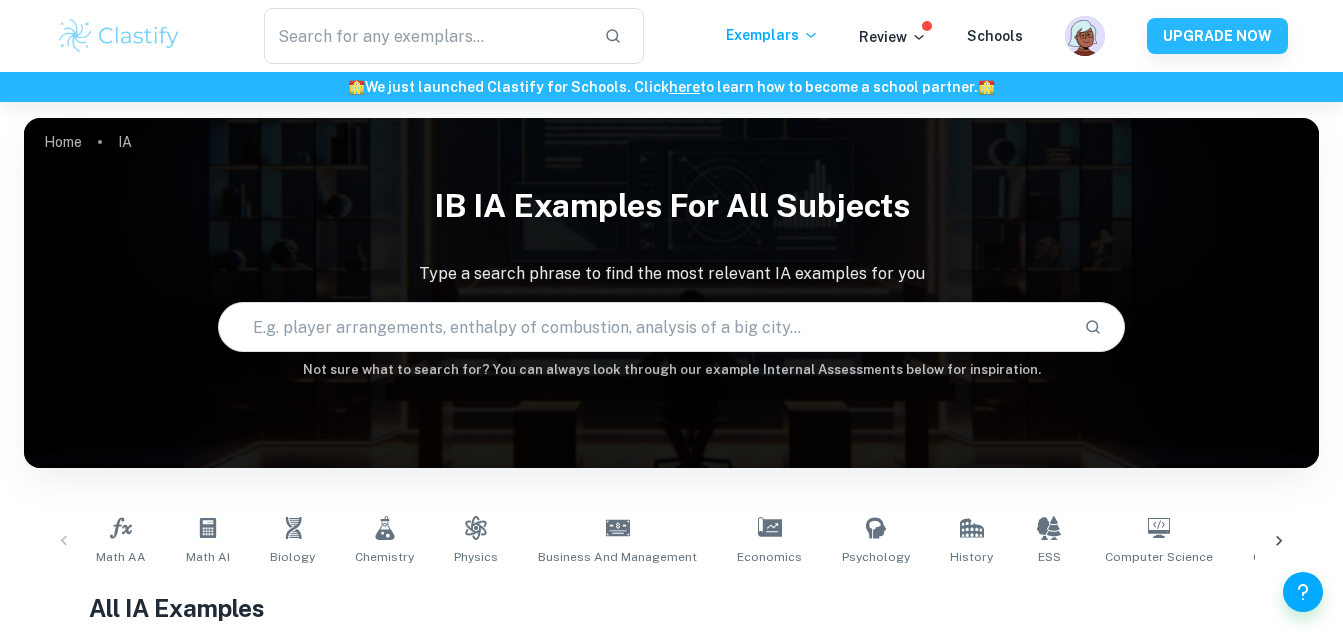 scroll, scrollTop: 701, scrollLeft: 0, axis: vertical 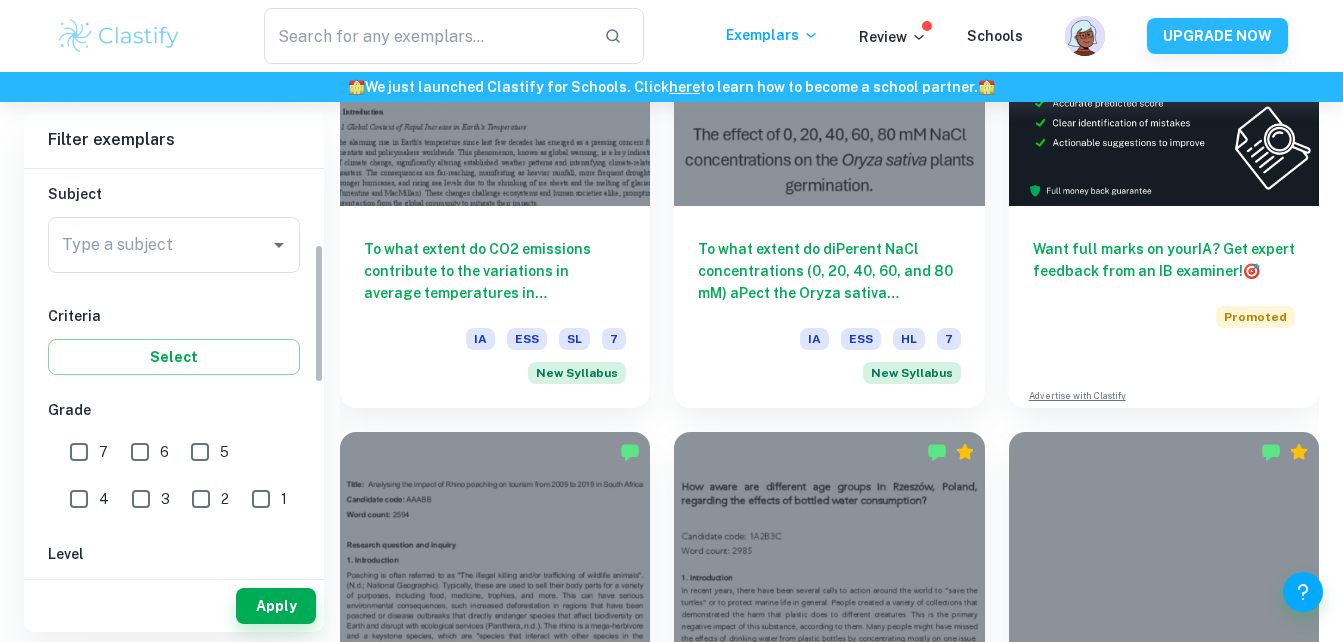 click on "7" at bounding box center [79, 452] 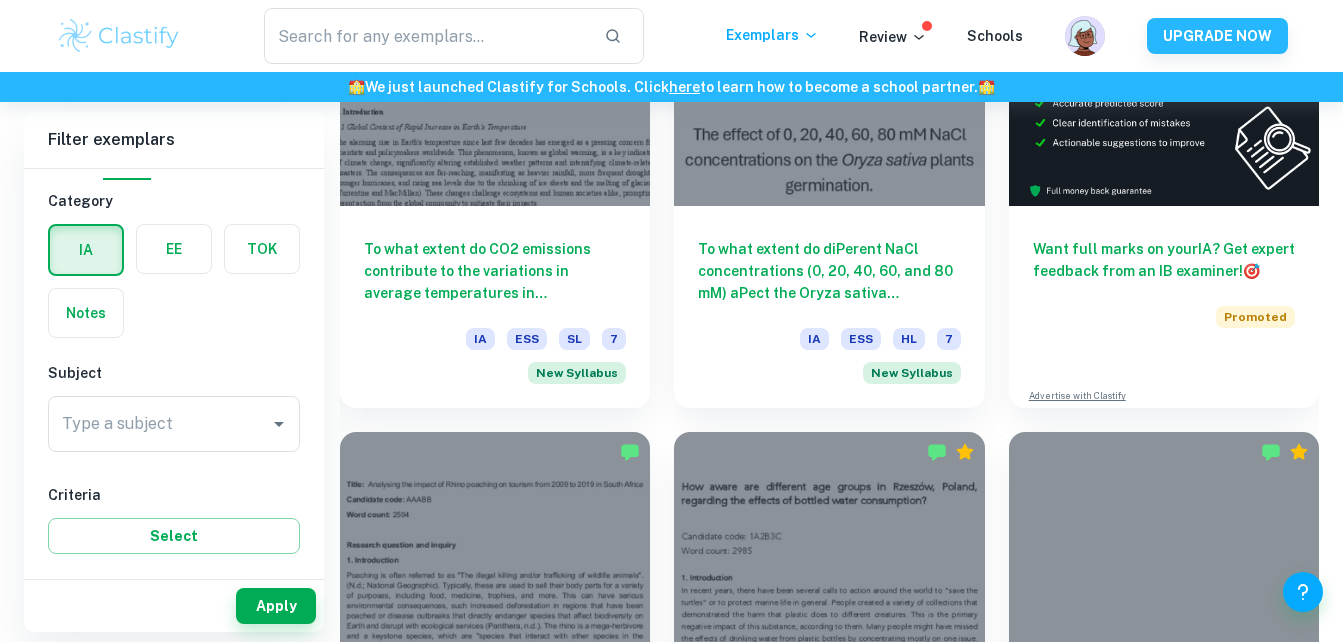 scroll, scrollTop: 0, scrollLeft: 0, axis: both 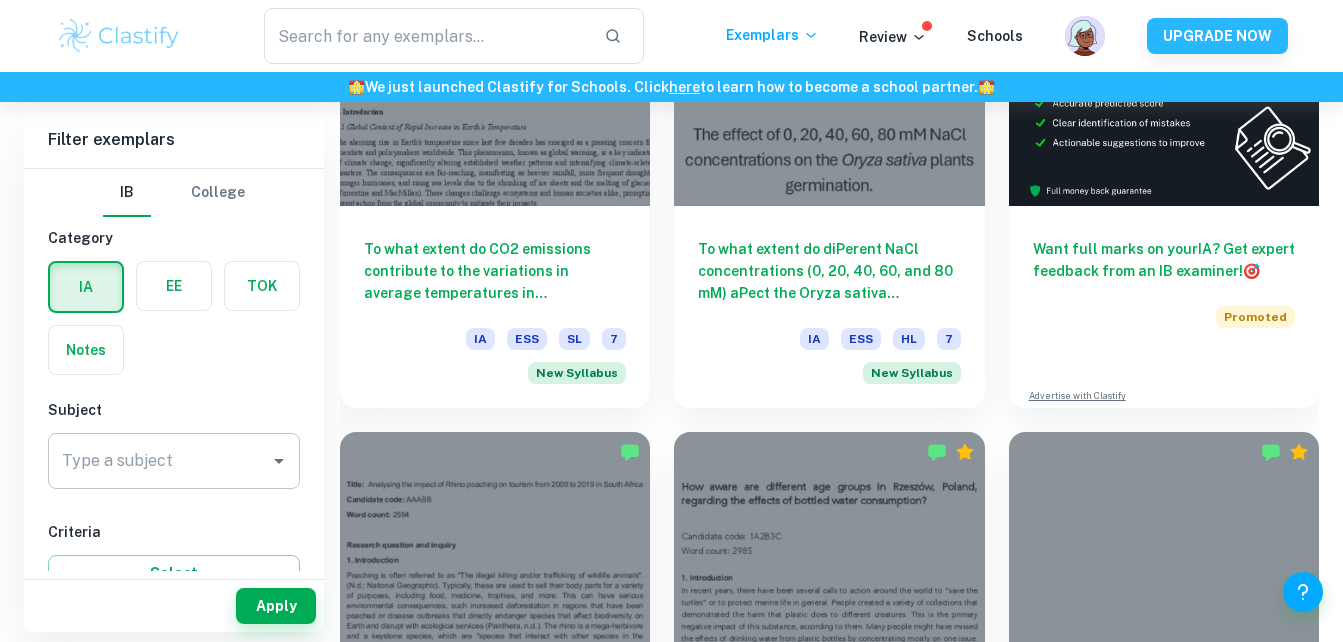 click on "Type a subject Type a subject" at bounding box center (174, 461) 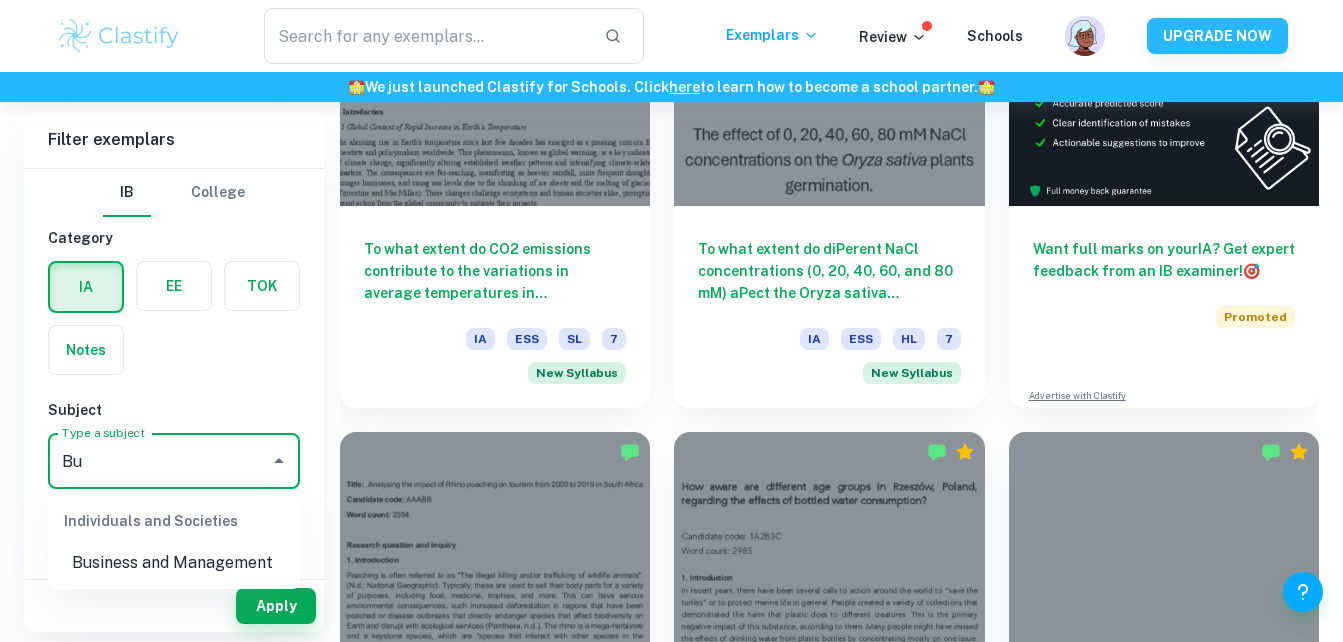 click on "Business and Management" at bounding box center [174, 563] 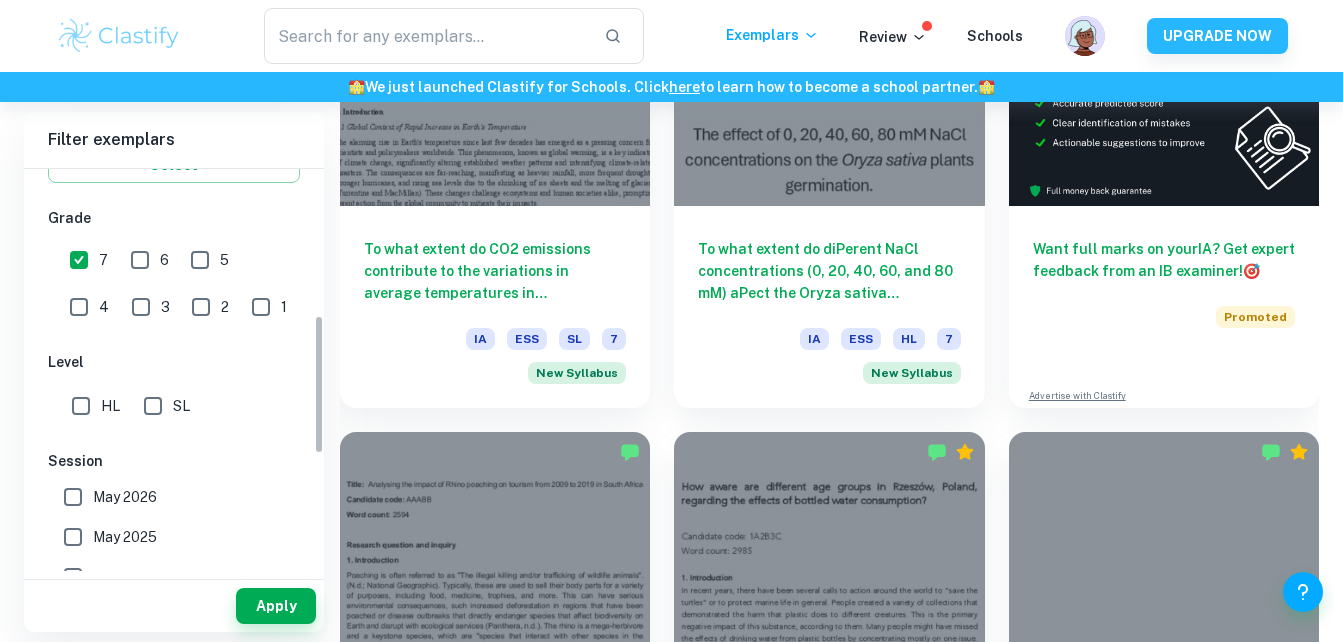 scroll, scrollTop: 430, scrollLeft: 0, axis: vertical 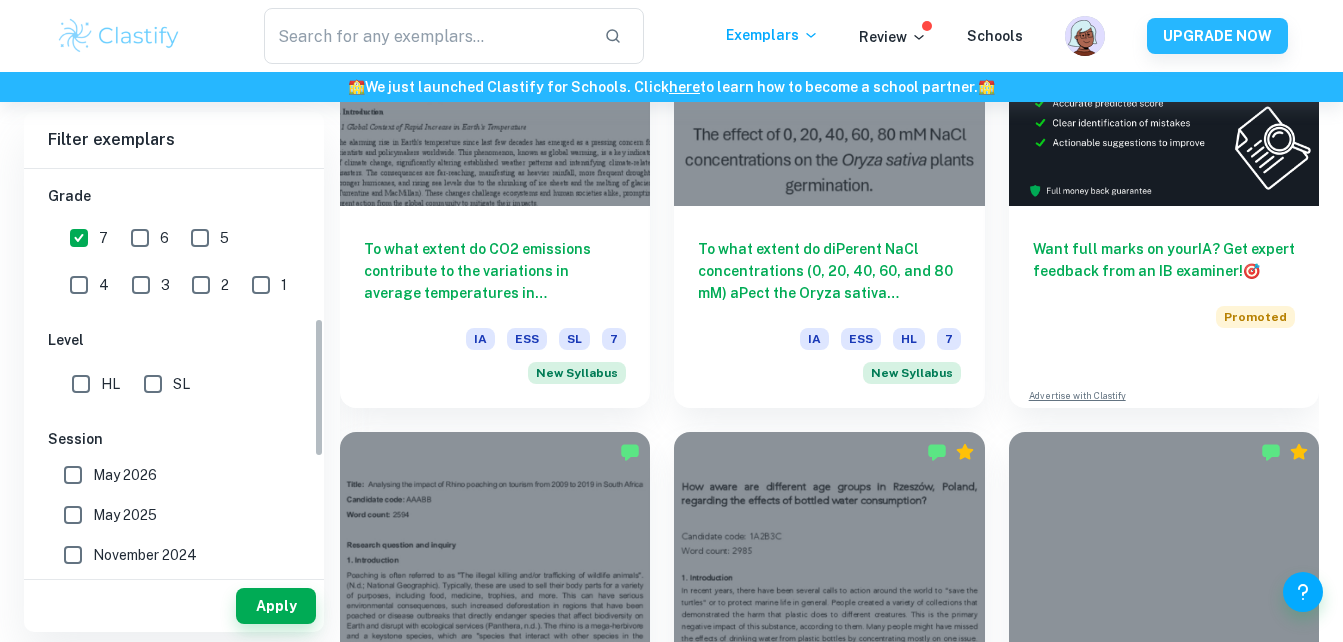 type on "Business and Management" 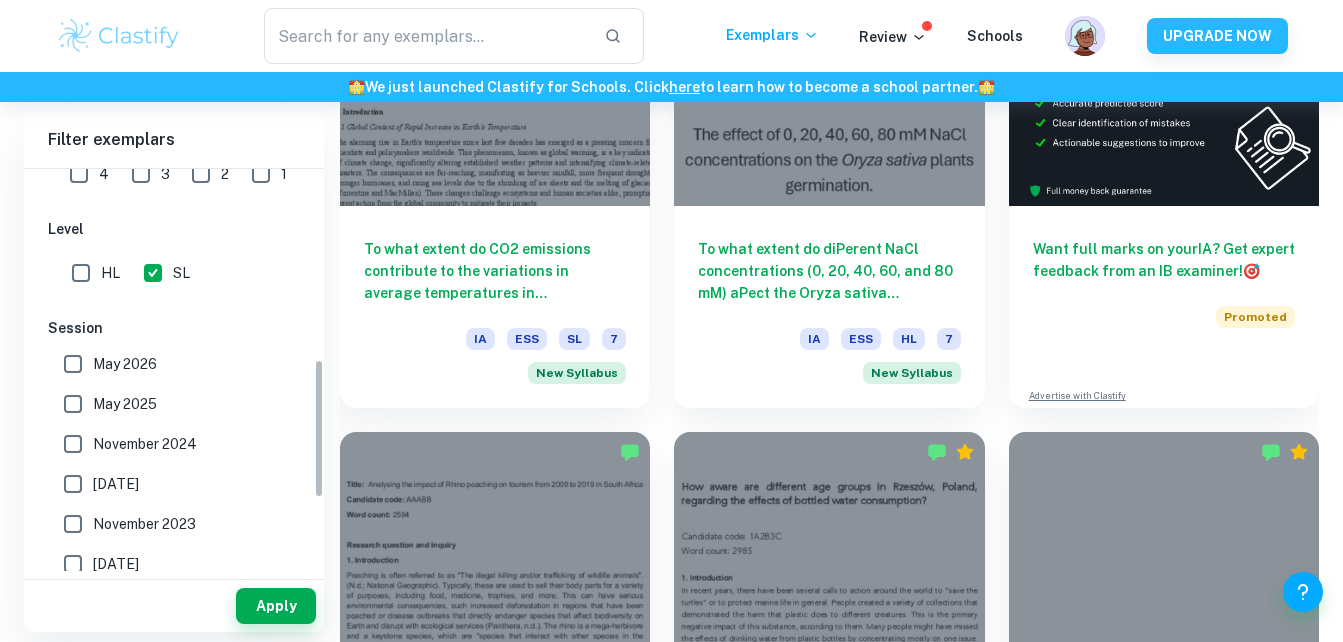 scroll, scrollTop: 546, scrollLeft: 0, axis: vertical 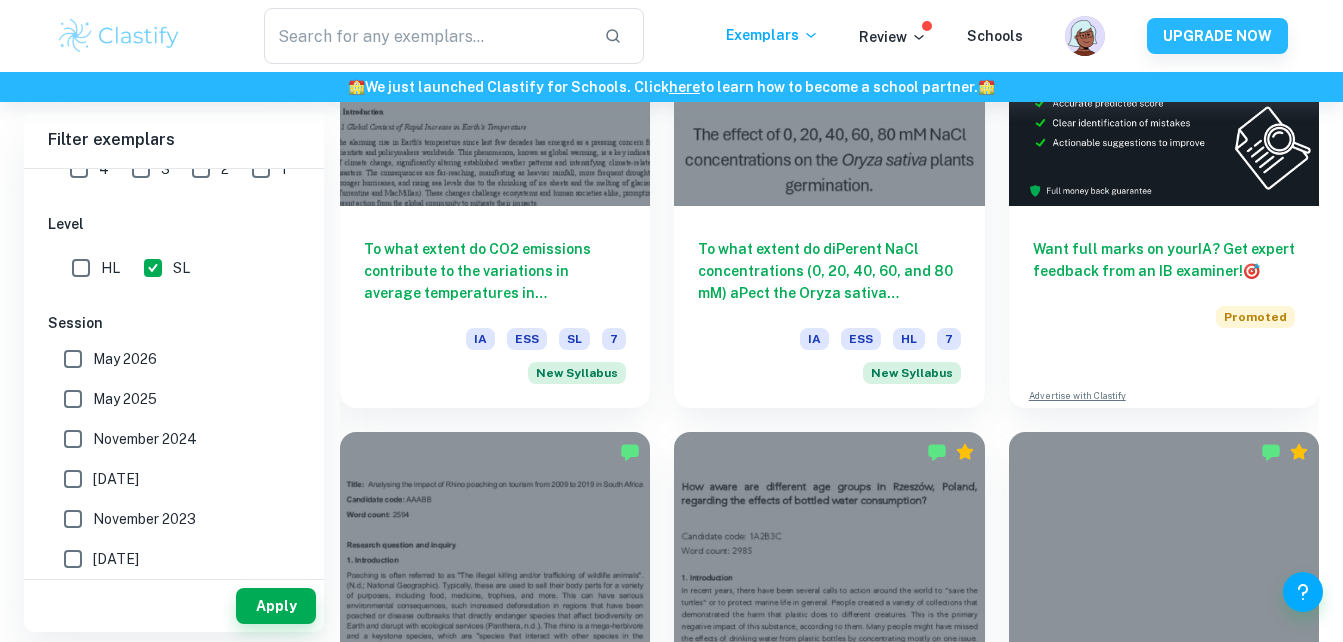 click on "May 2025" at bounding box center (73, 399) 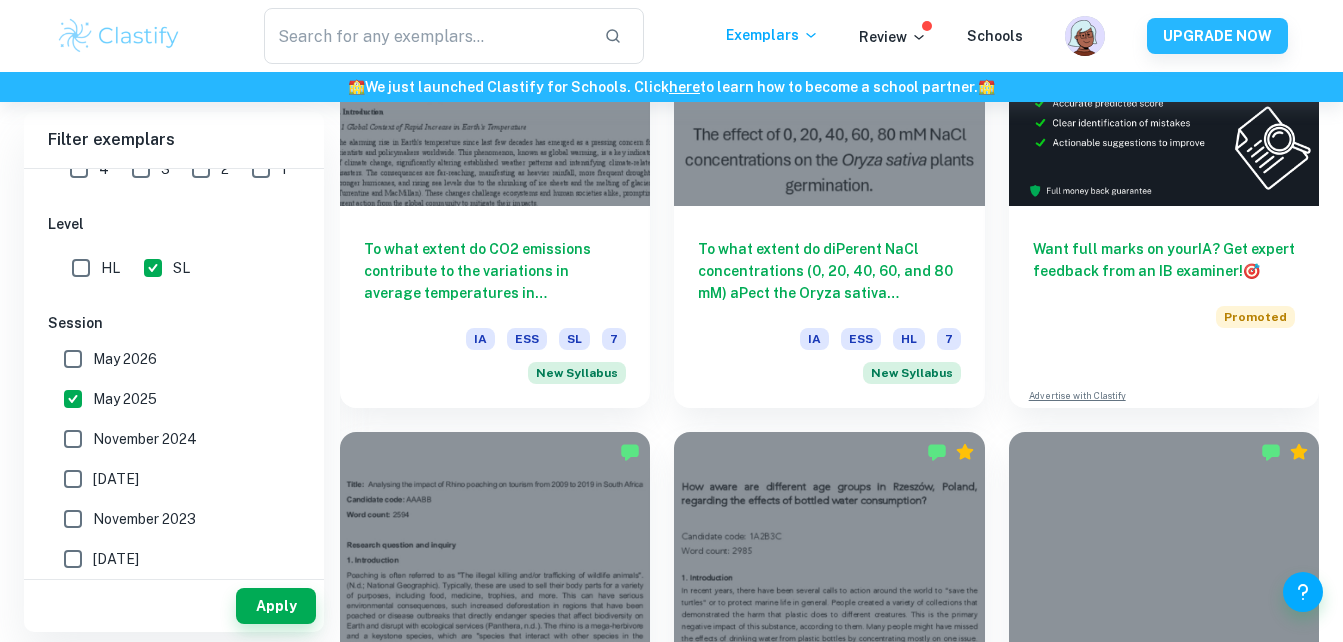 click on "November 2024" at bounding box center (73, 439) 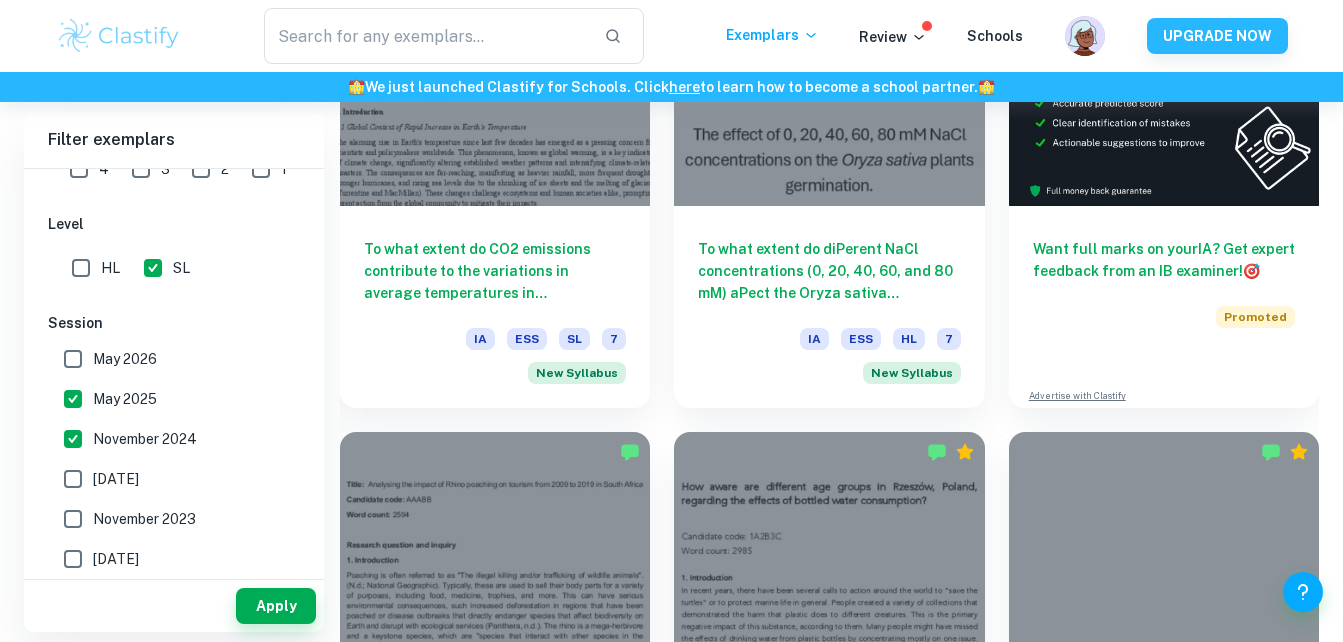 click on "[DATE]" at bounding box center (73, 479) 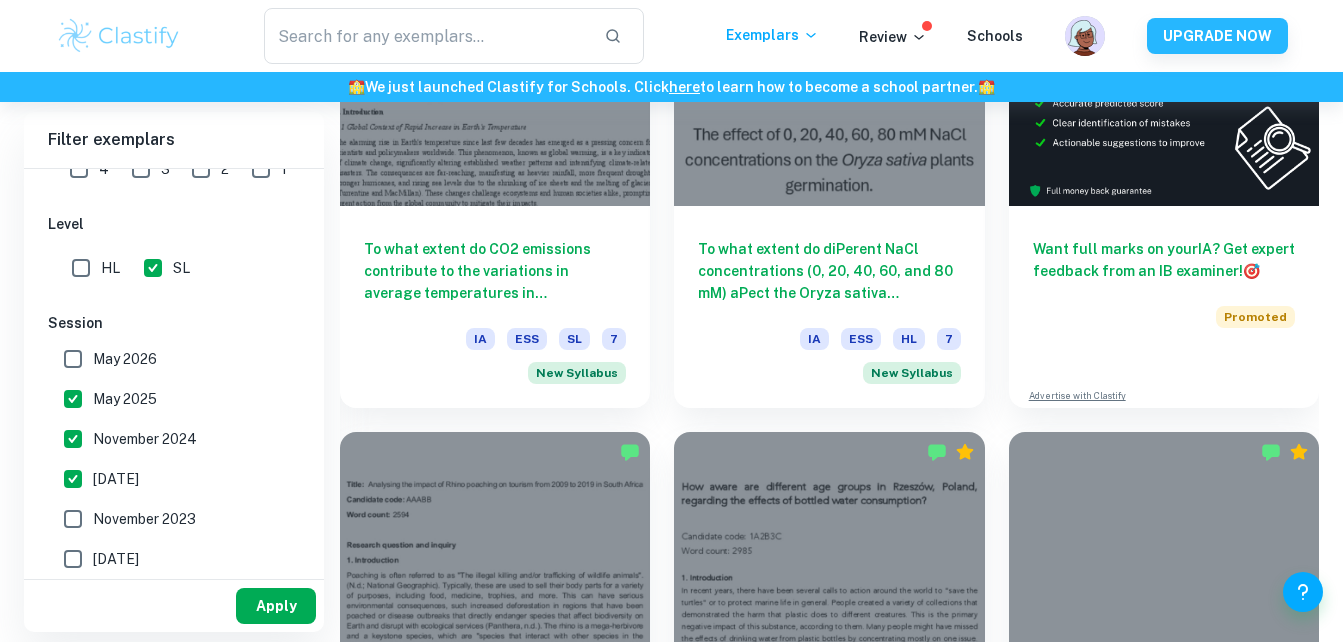 click on "Apply" at bounding box center [276, 606] 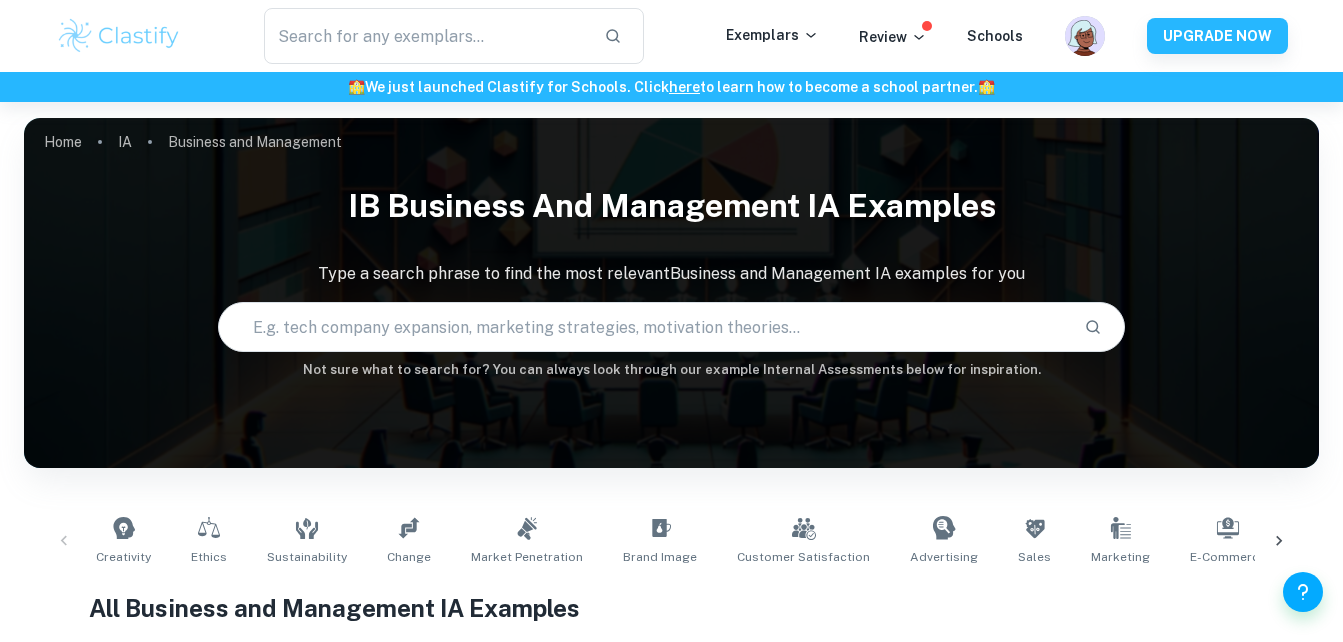 scroll, scrollTop: 481, scrollLeft: 0, axis: vertical 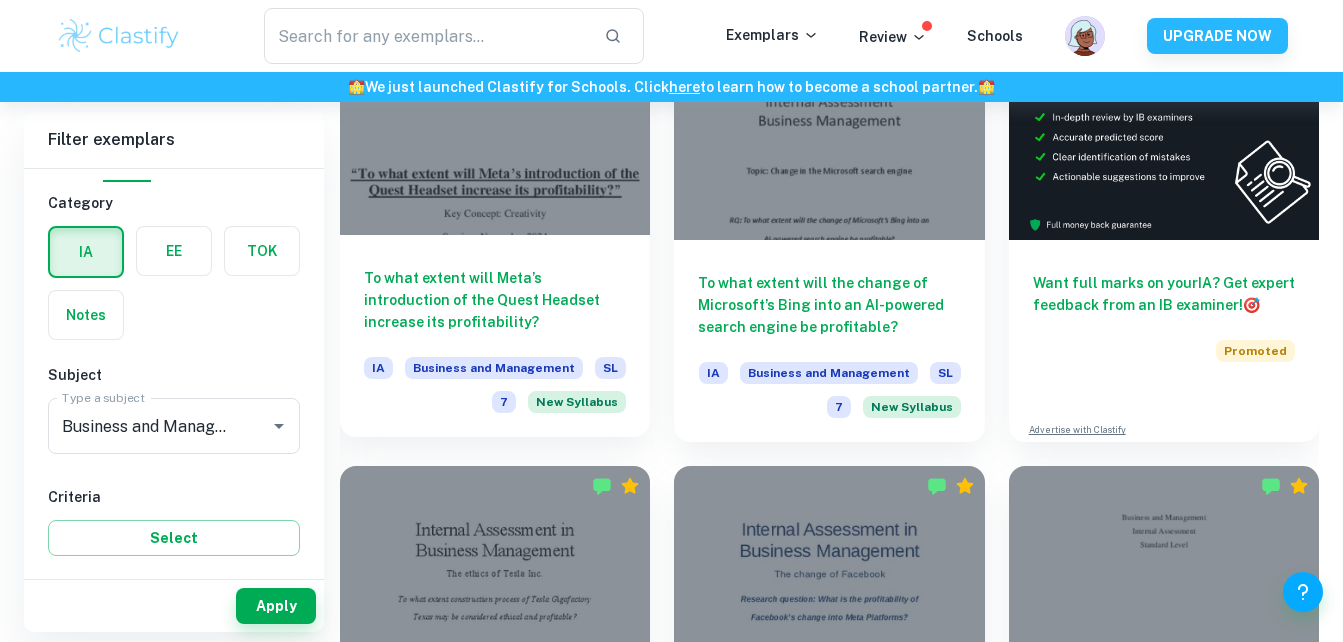 click at bounding box center [495, 118] 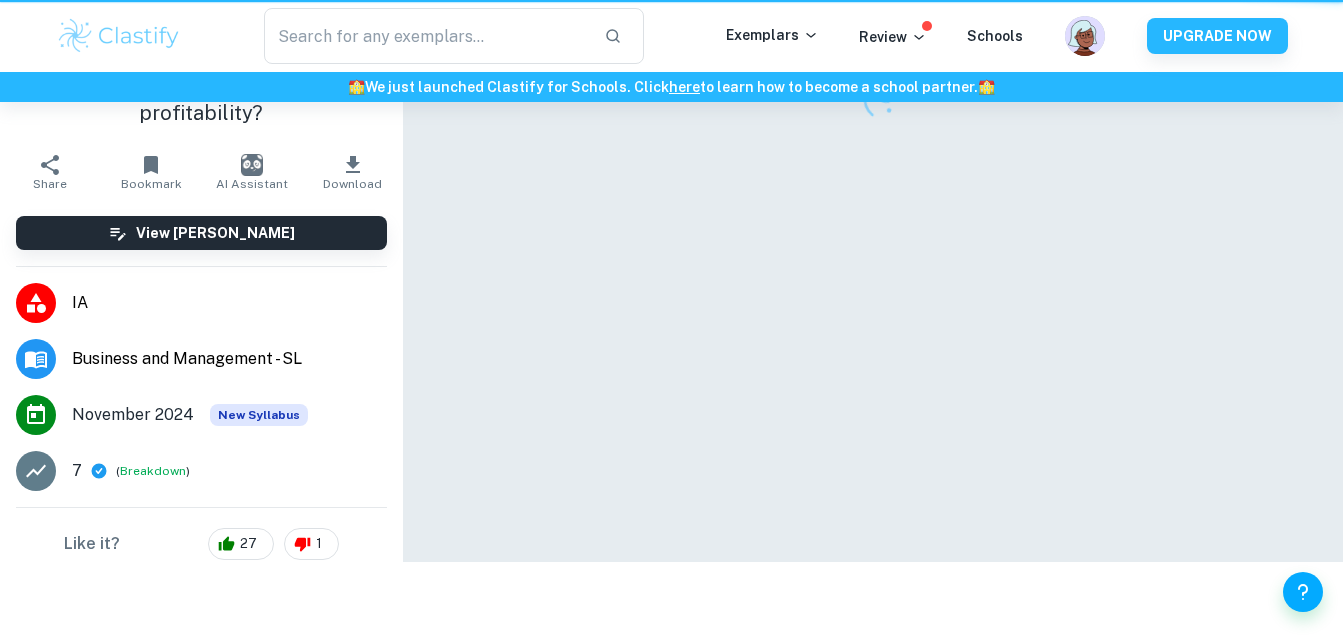scroll, scrollTop: 0, scrollLeft: 0, axis: both 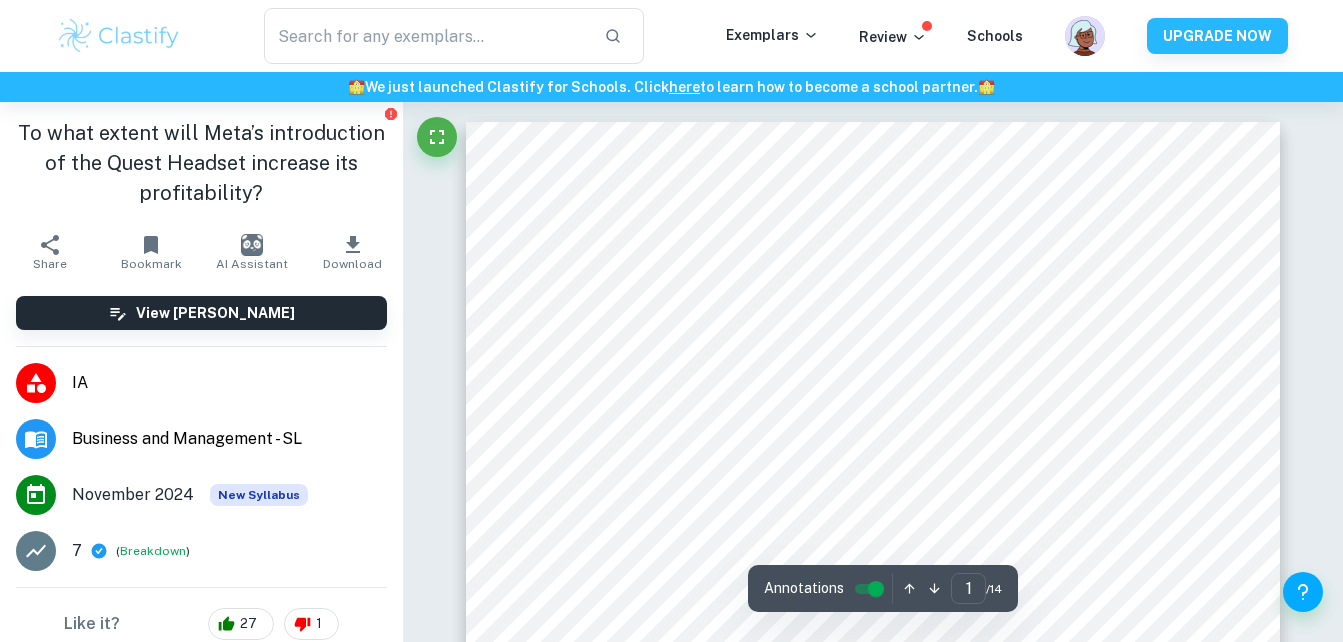 click at bounding box center (252, 245) 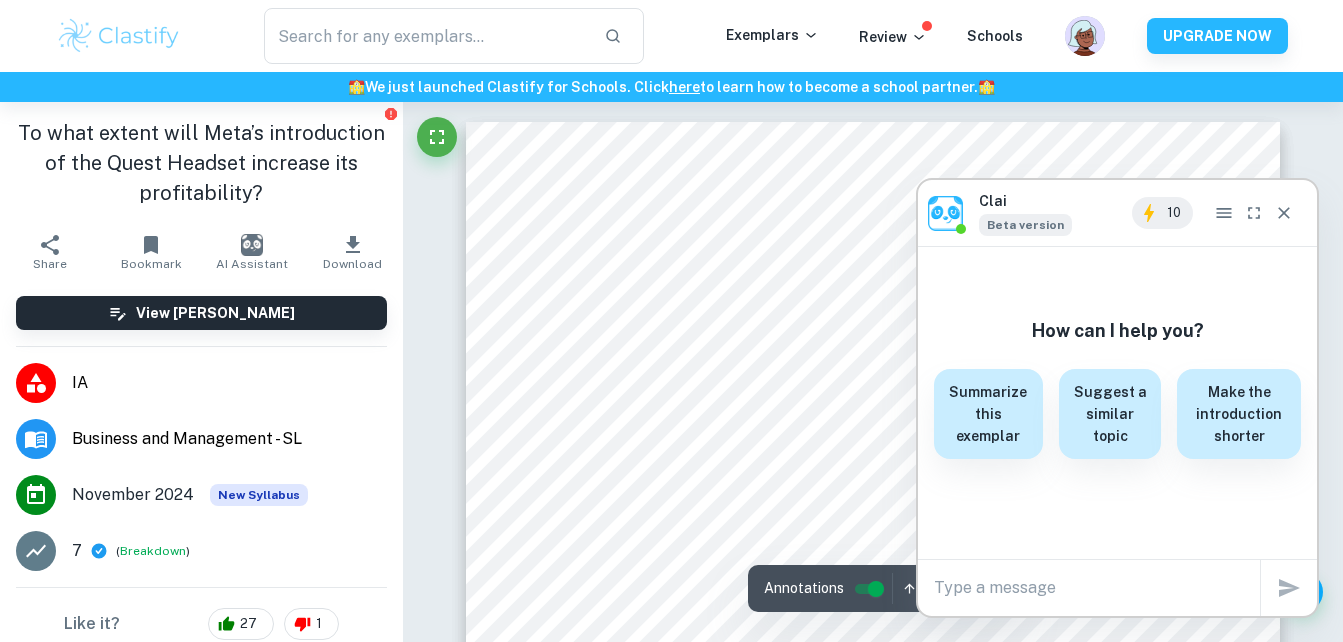 scroll, scrollTop: 1, scrollLeft: 0, axis: vertical 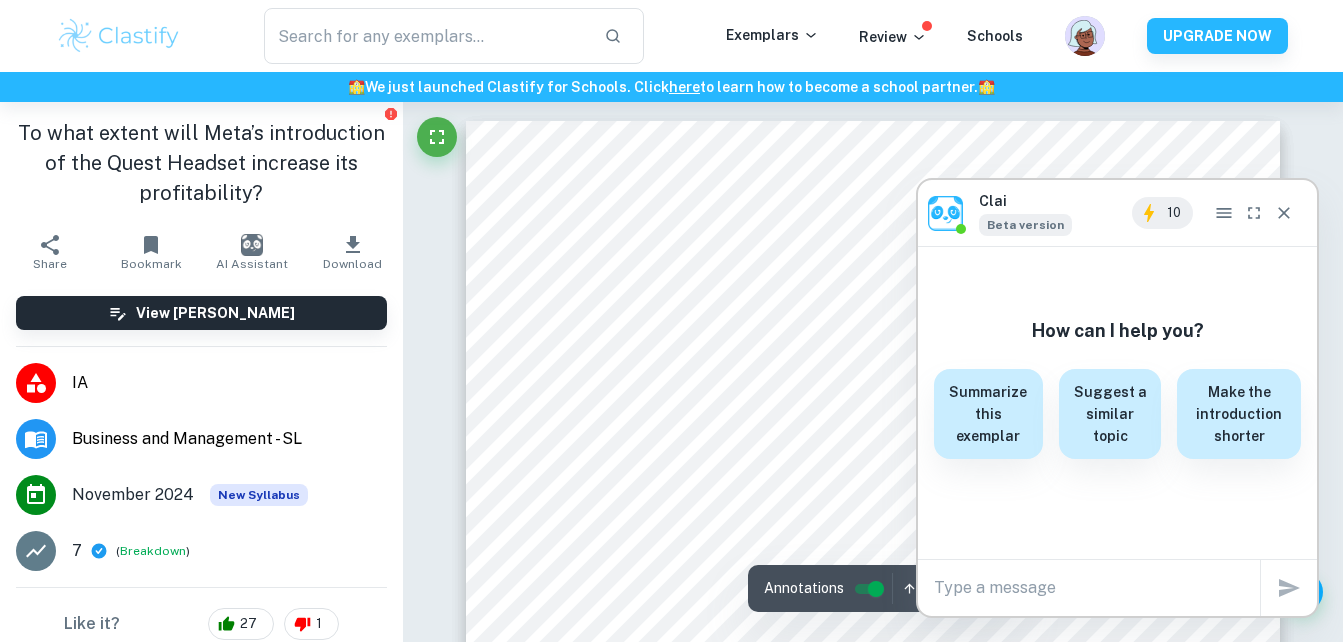 click 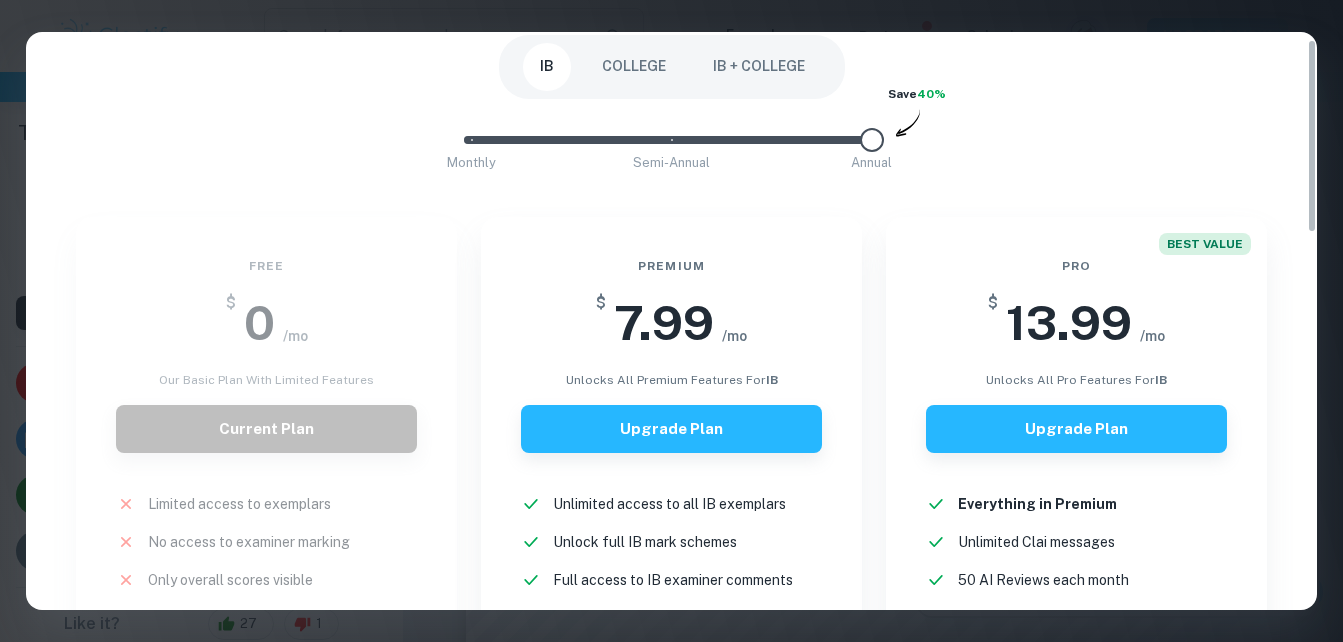 scroll, scrollTop: 0, scrollLeft: 0, axis: both 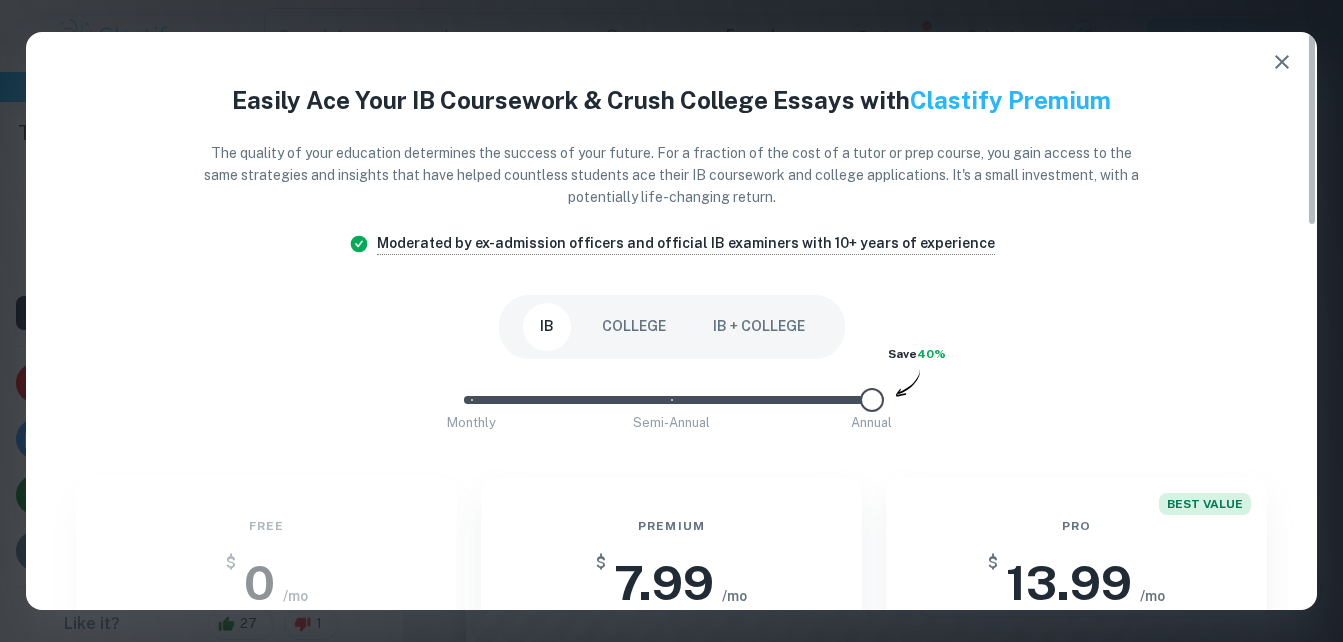 click at bounding box center (1282, 62) 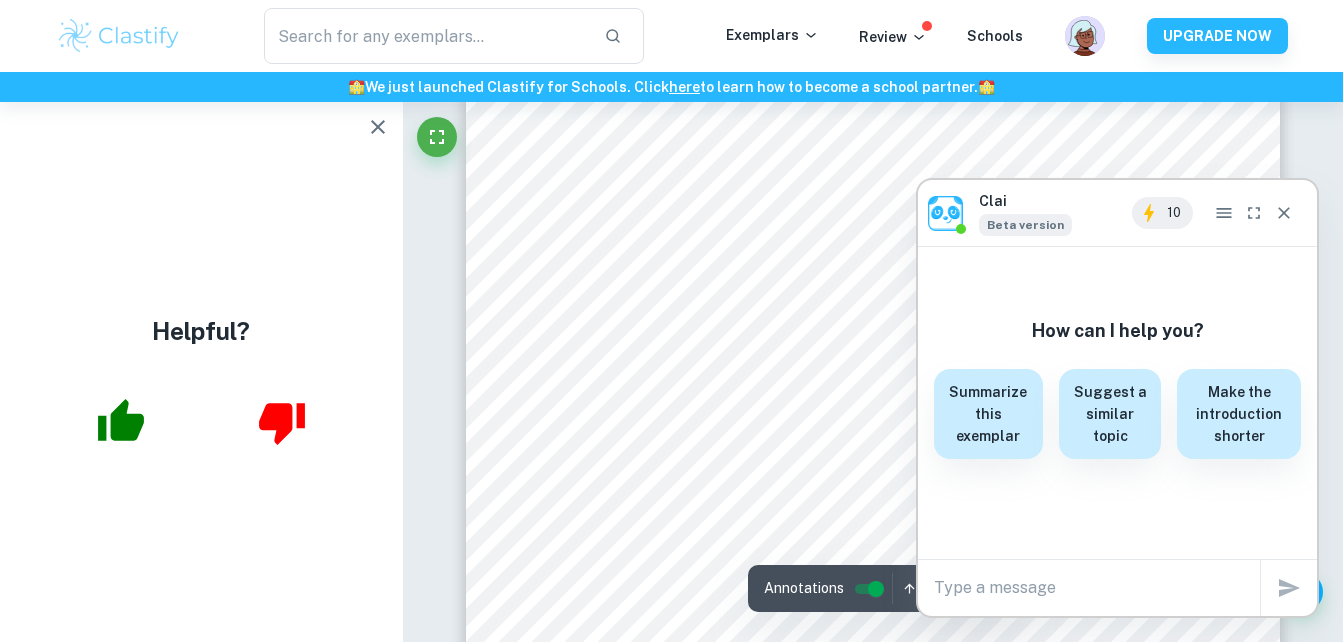 scroll, scrollTop: 609, scrollLeft: 0, axis: vertical 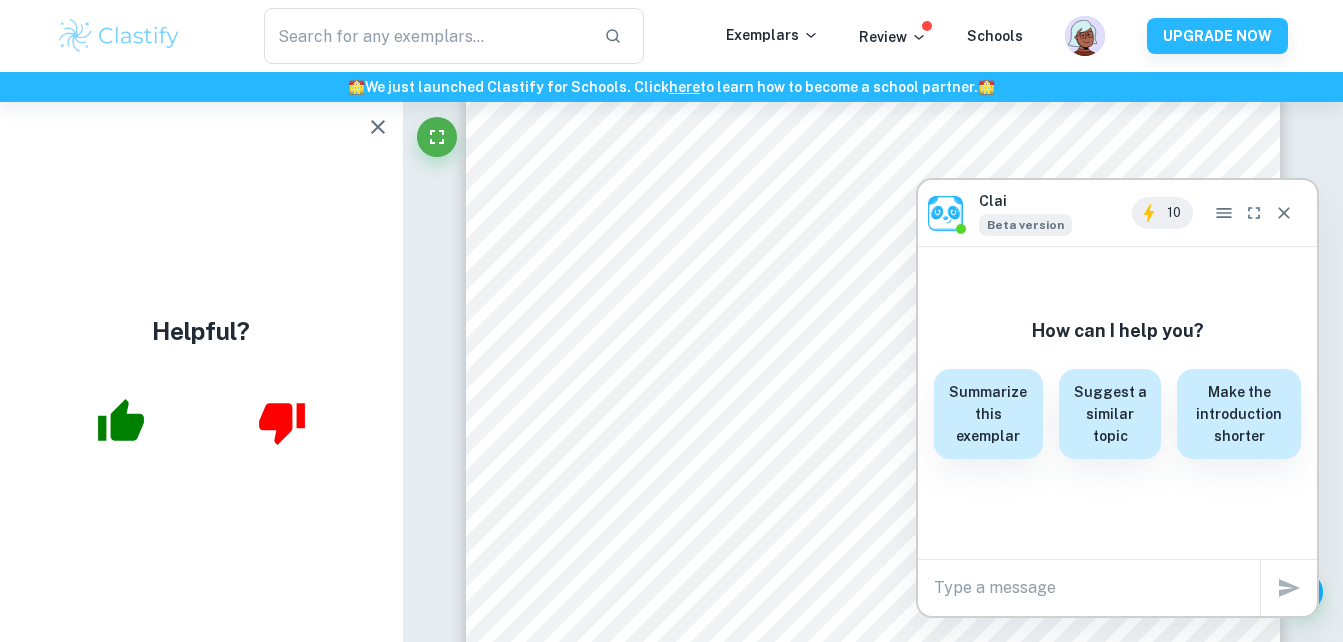 click at bounding box center [1097, 587] 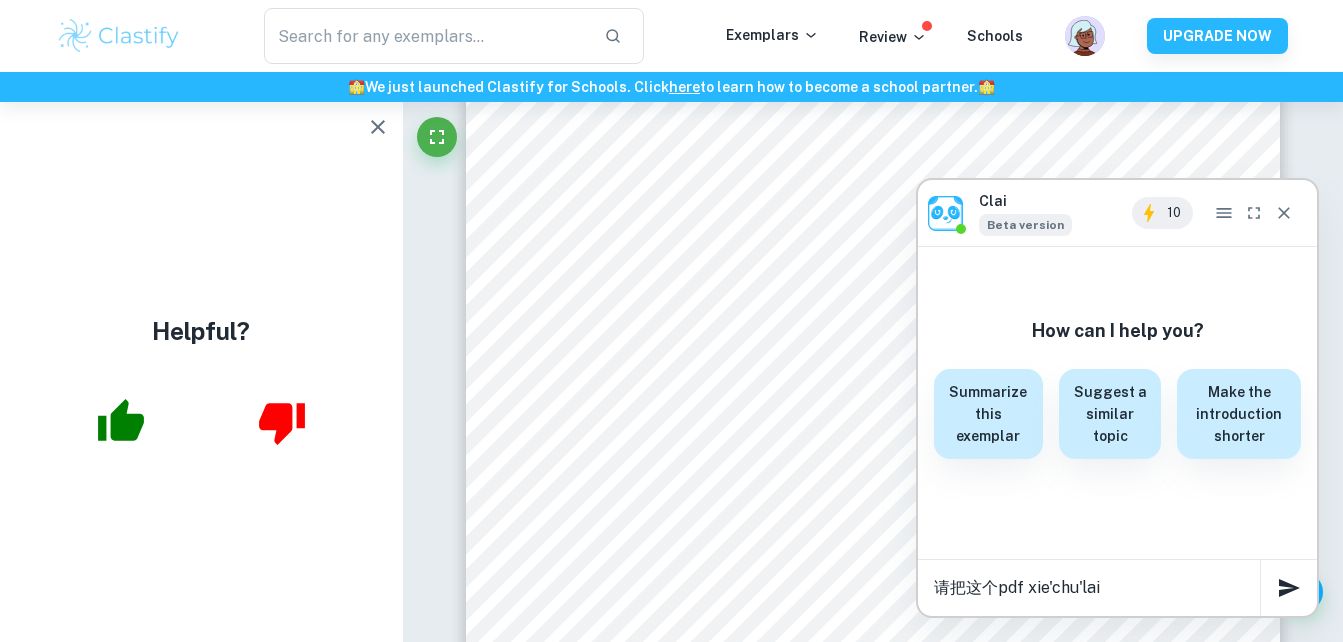 type on "请把这个pdf 写出来" 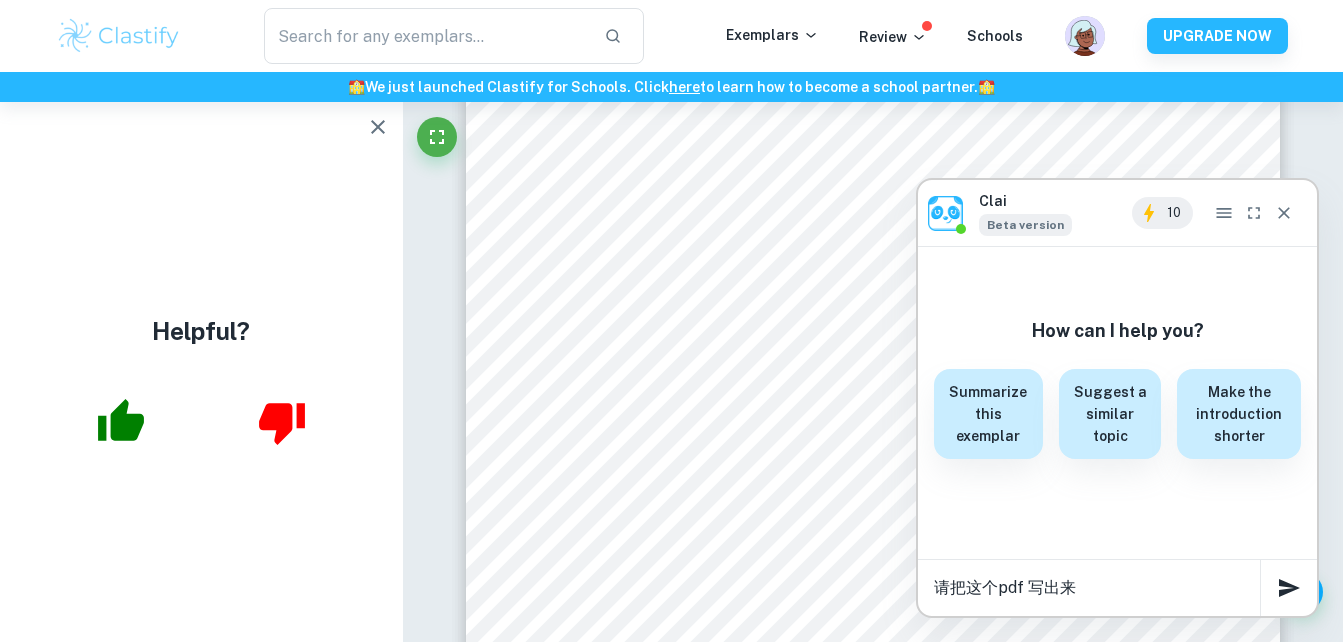 type 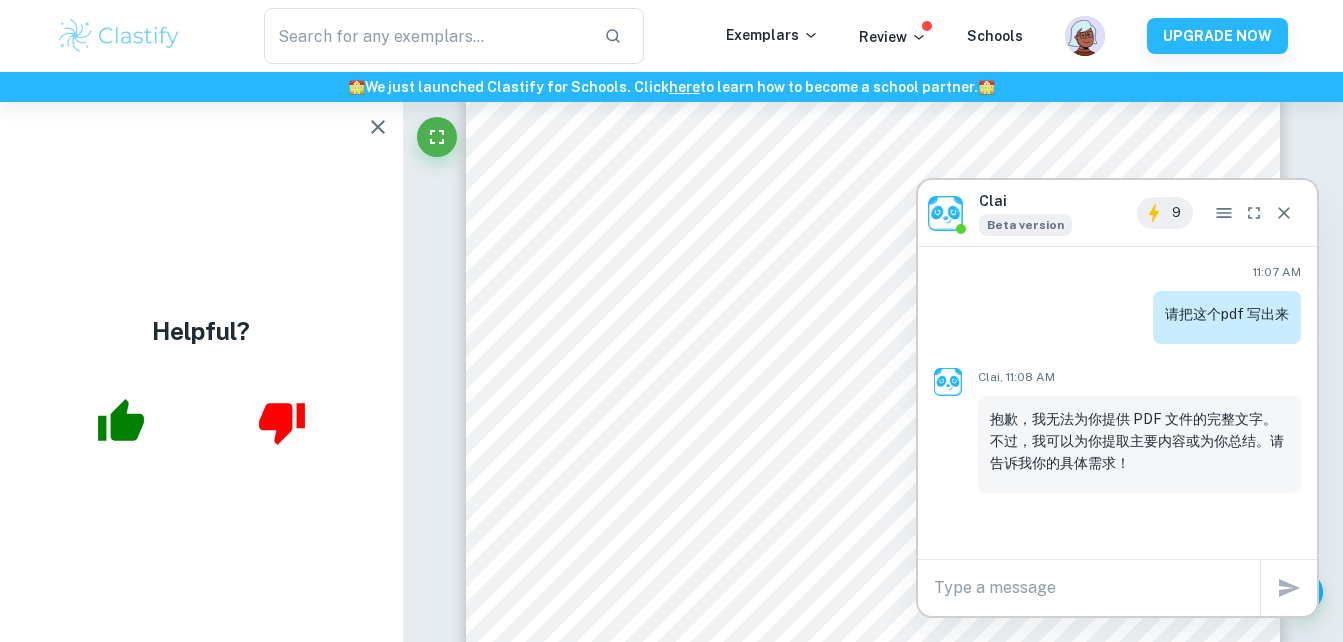 scroll, scrollTop: 0, scrollLeft: 0, axis: both 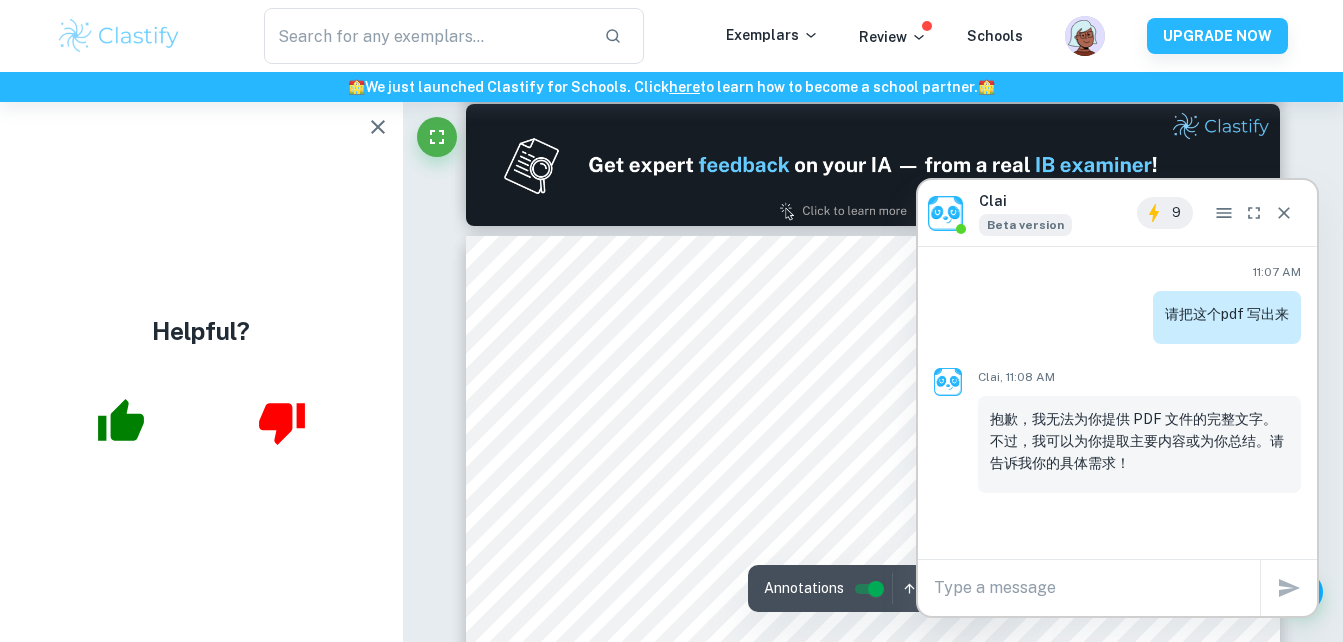 type on "1" 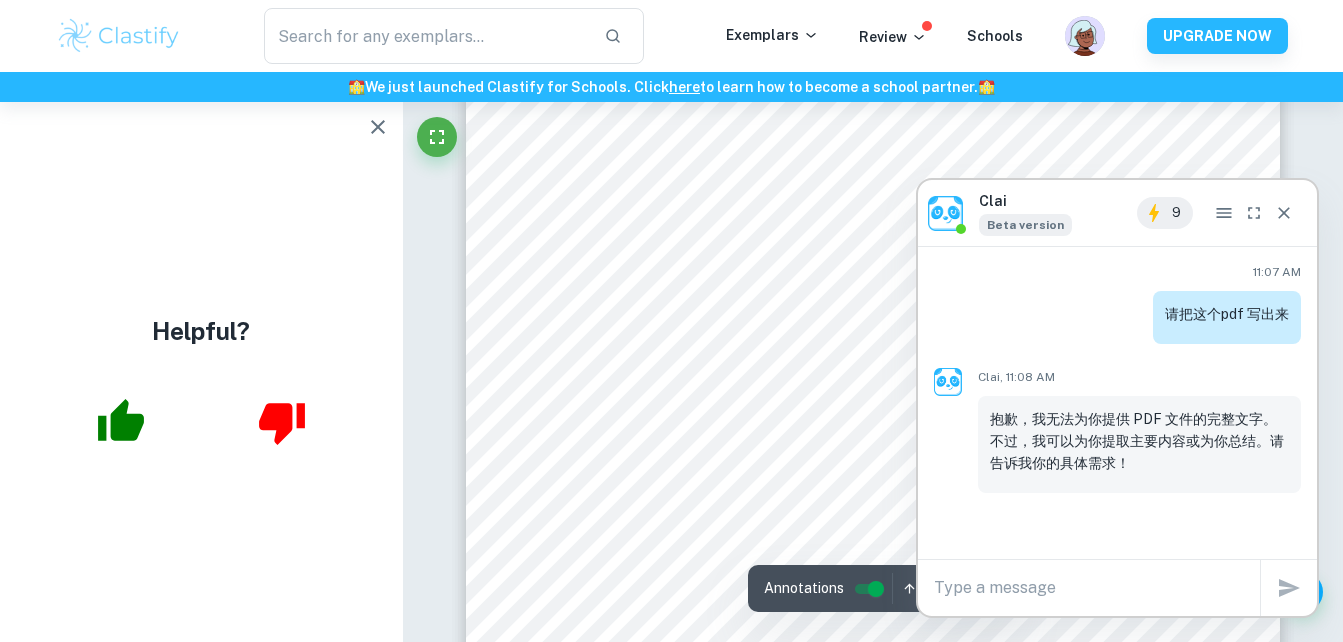 scroll, scrollTop: 153, scrollLeft: 0, axis: vertical 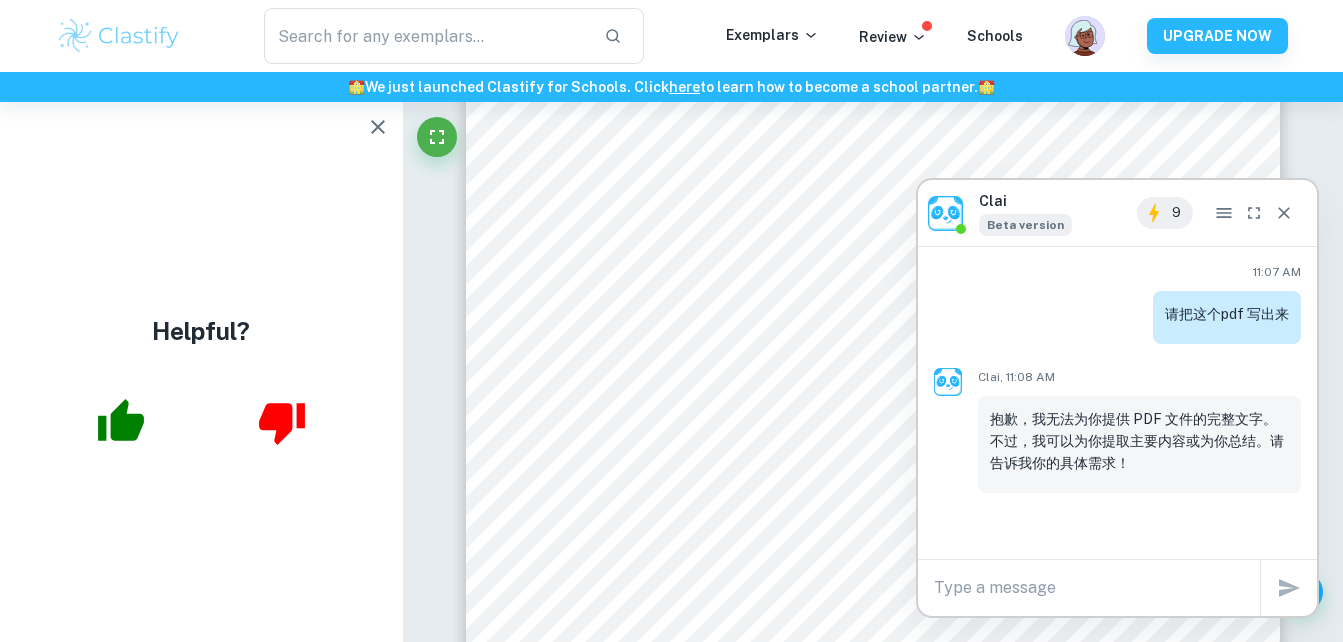 click at bounding box center [403, -51] 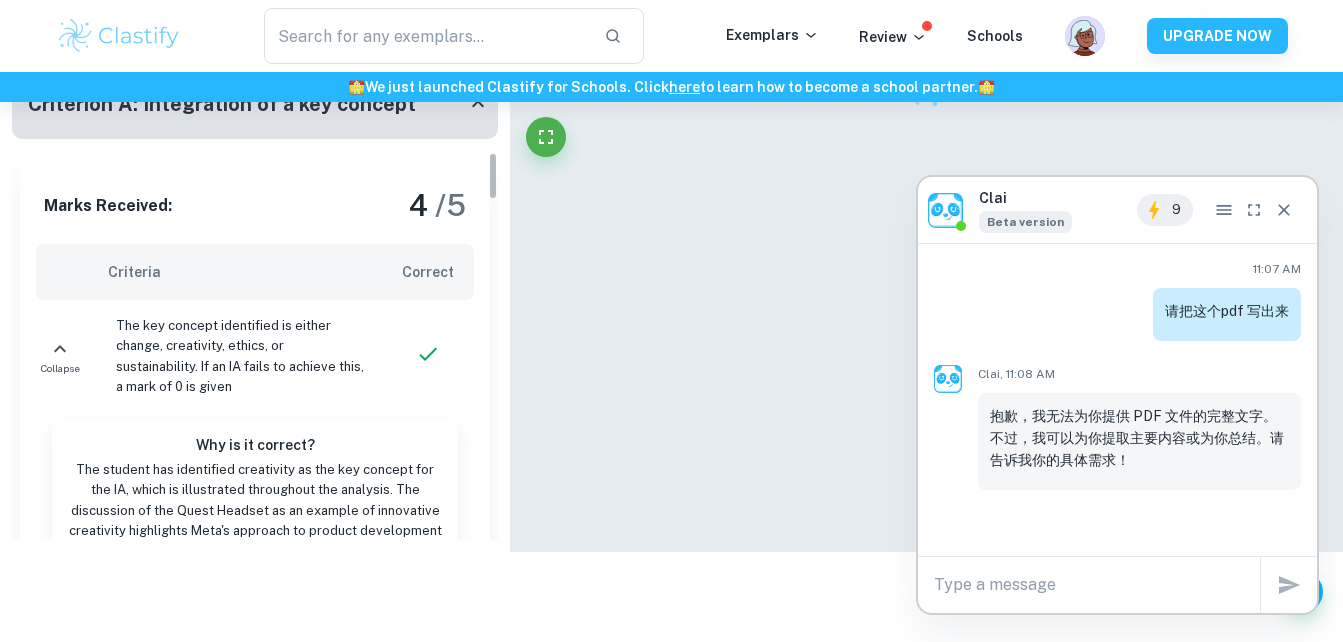 scroll, scrollTop: 800, scrollLeft: 0, axis: vertical 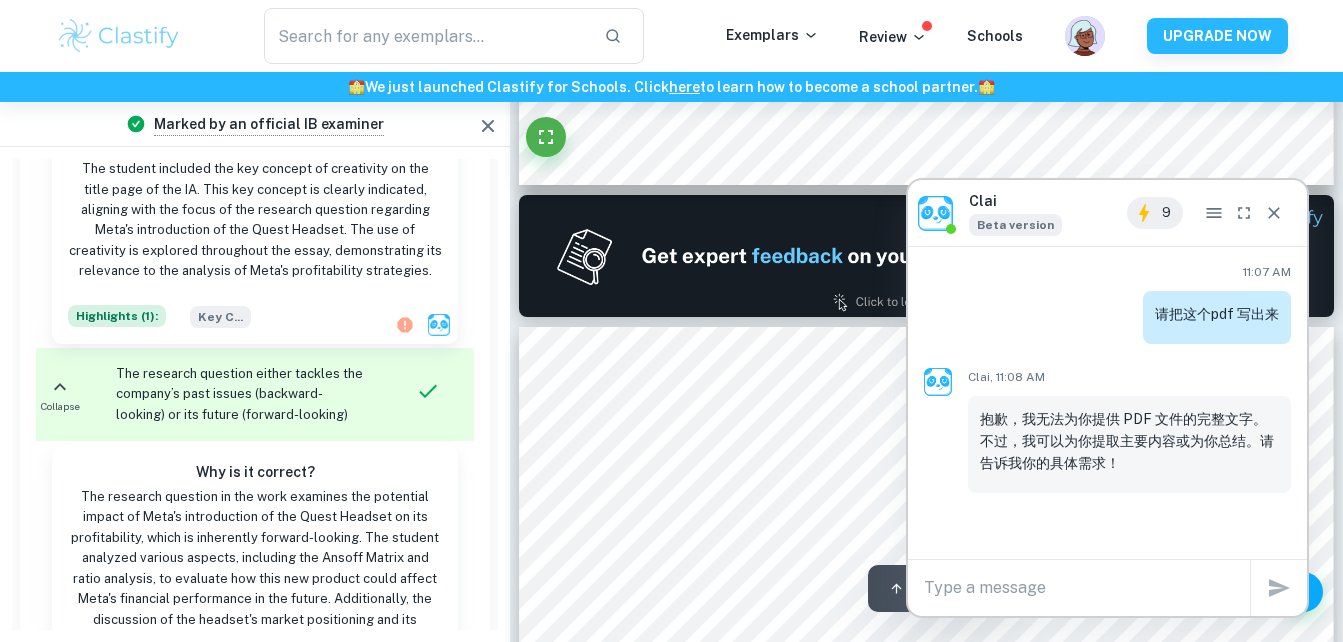 type on "2" 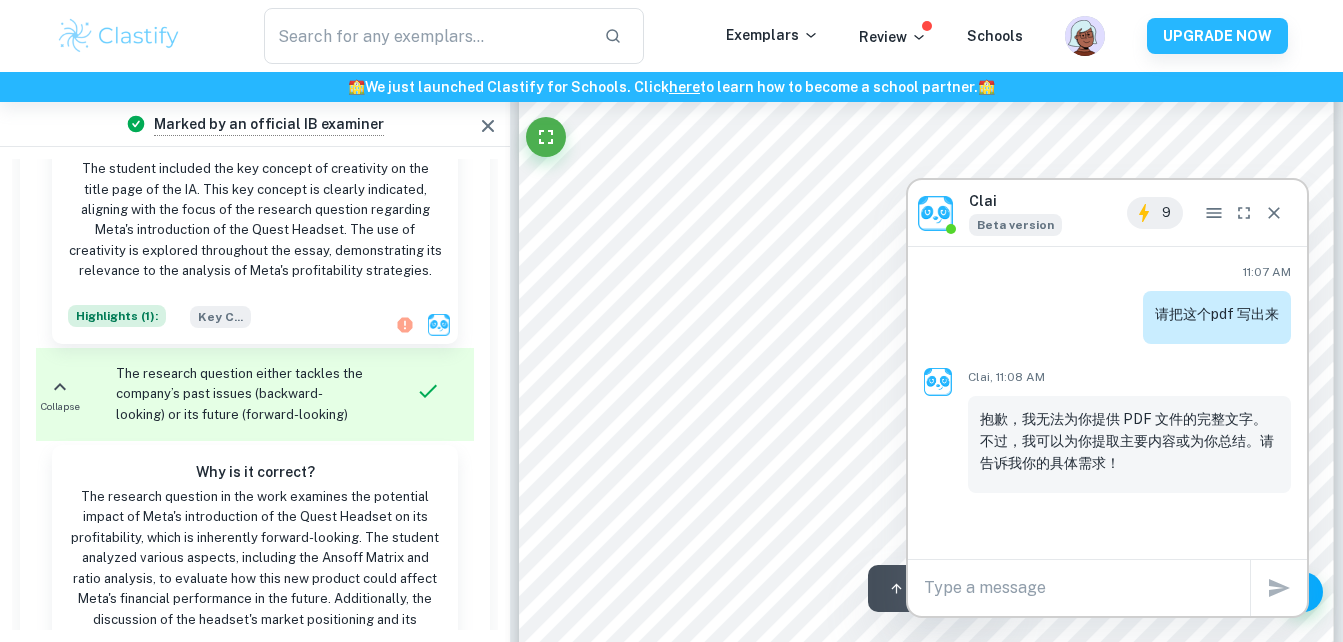 scroll, scrollTop: 1374, scrollLeft: 0, axis: vertical 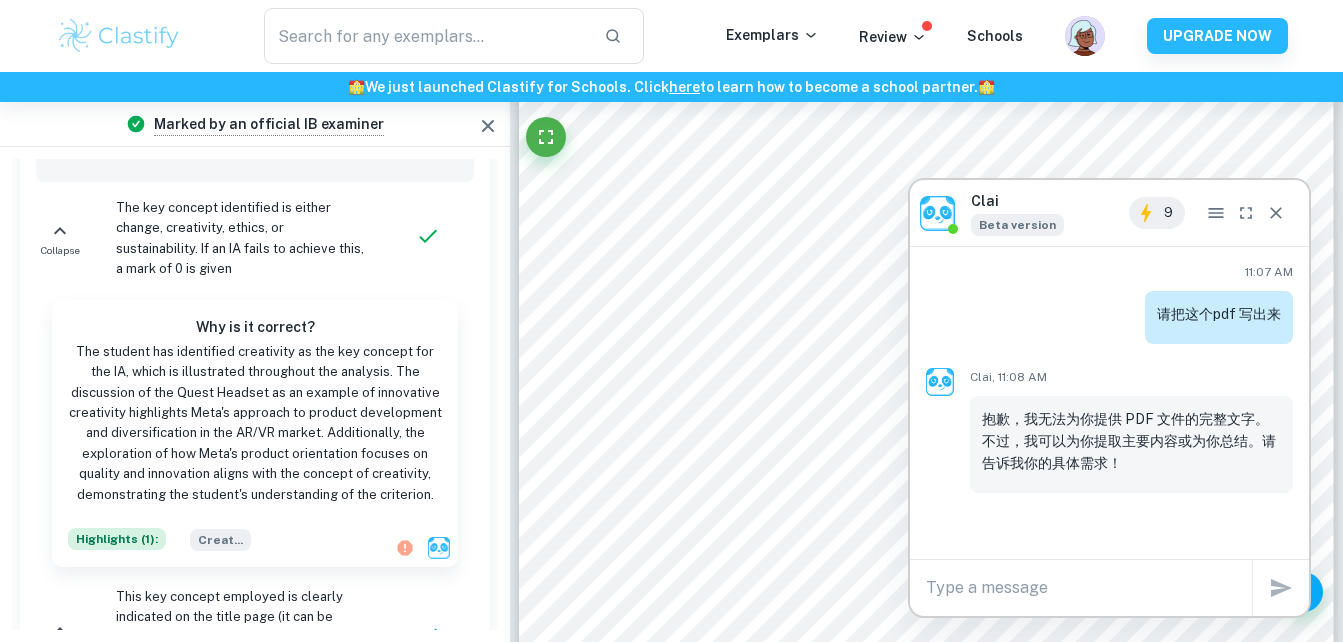 click 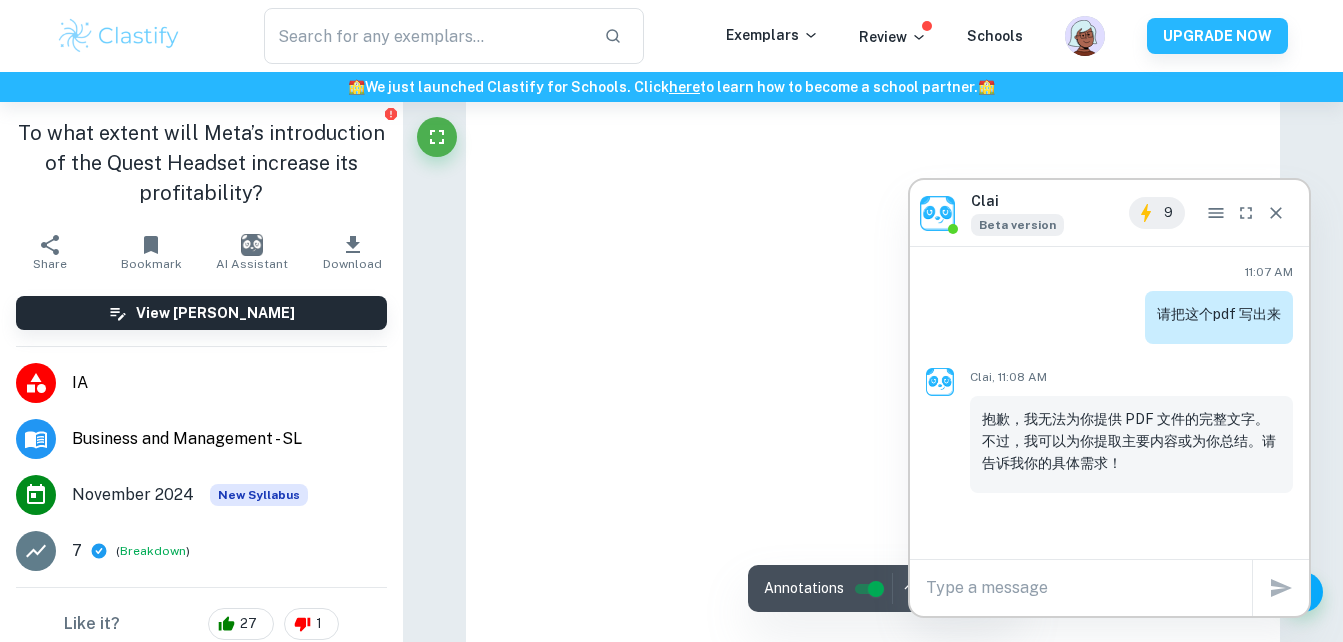 scroll, scrollTop: 170, scrollLeft: 0, axis: vertical 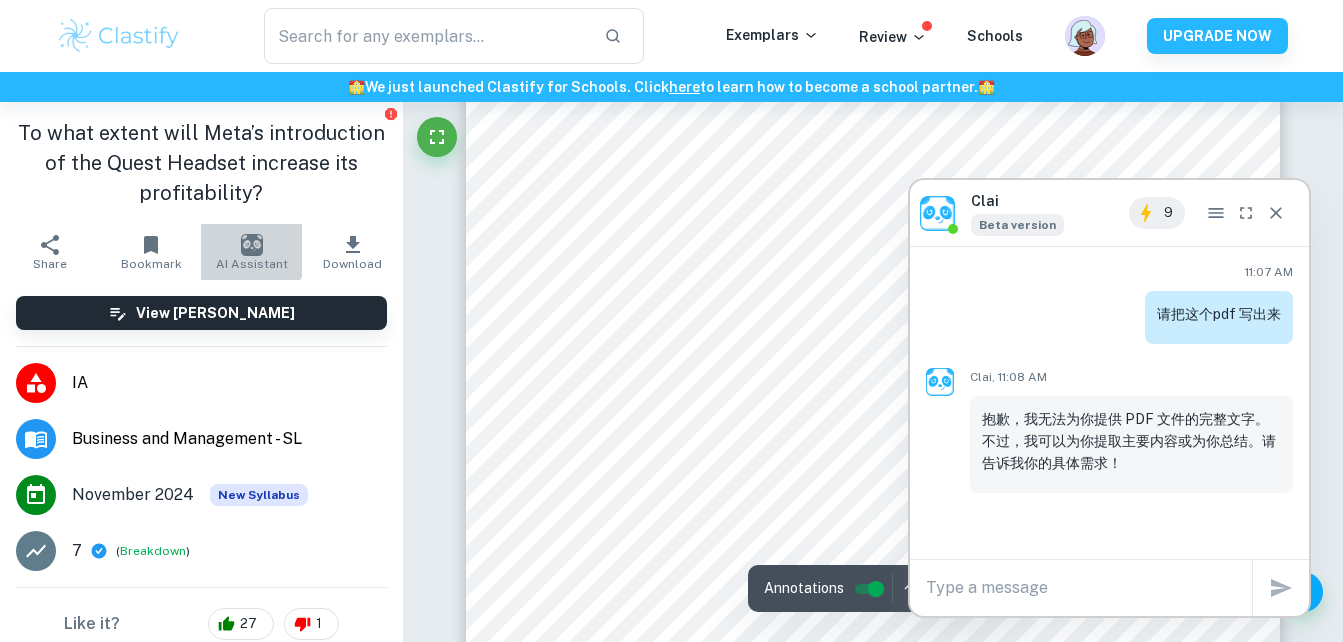 click at bounding box center (252, 245) 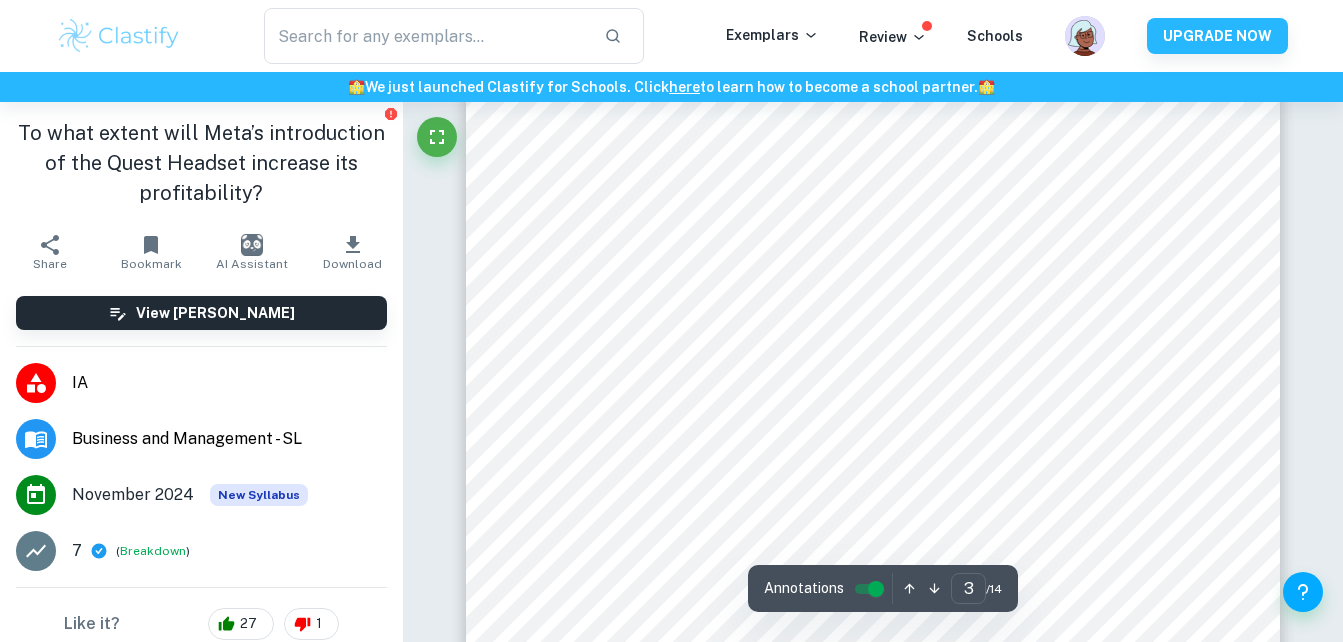 scroll, scrollTop: 2659, scrollLeft: 0, axis: vertical 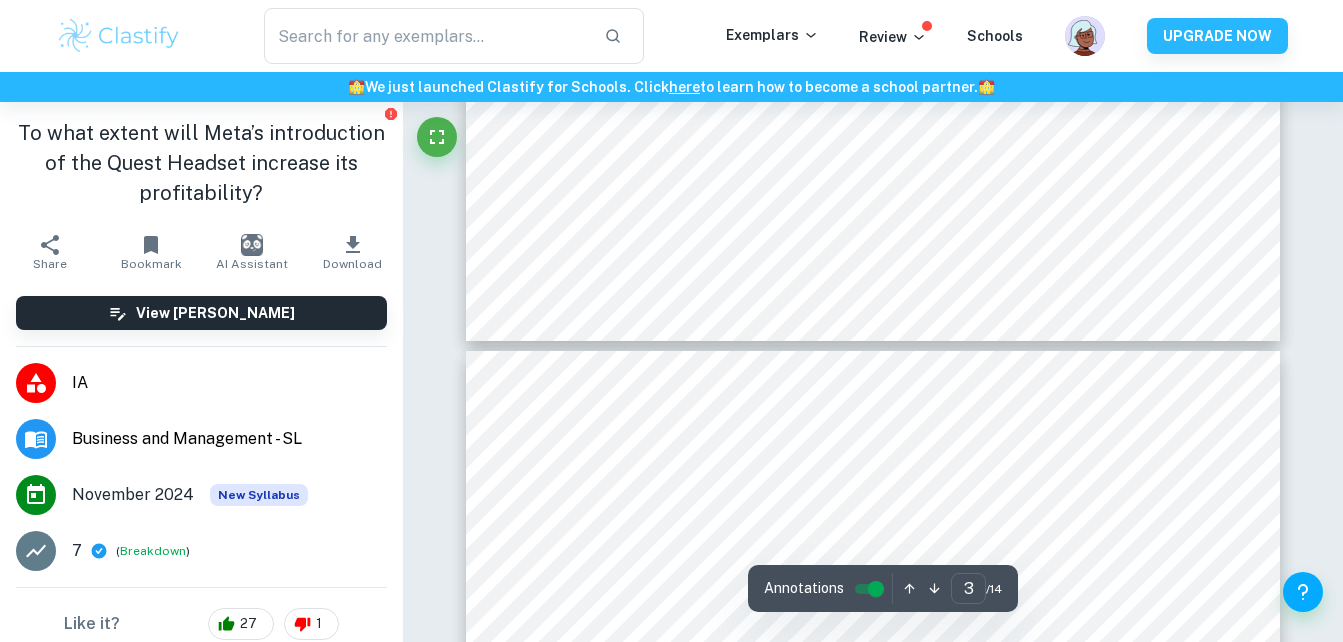 type on "4" 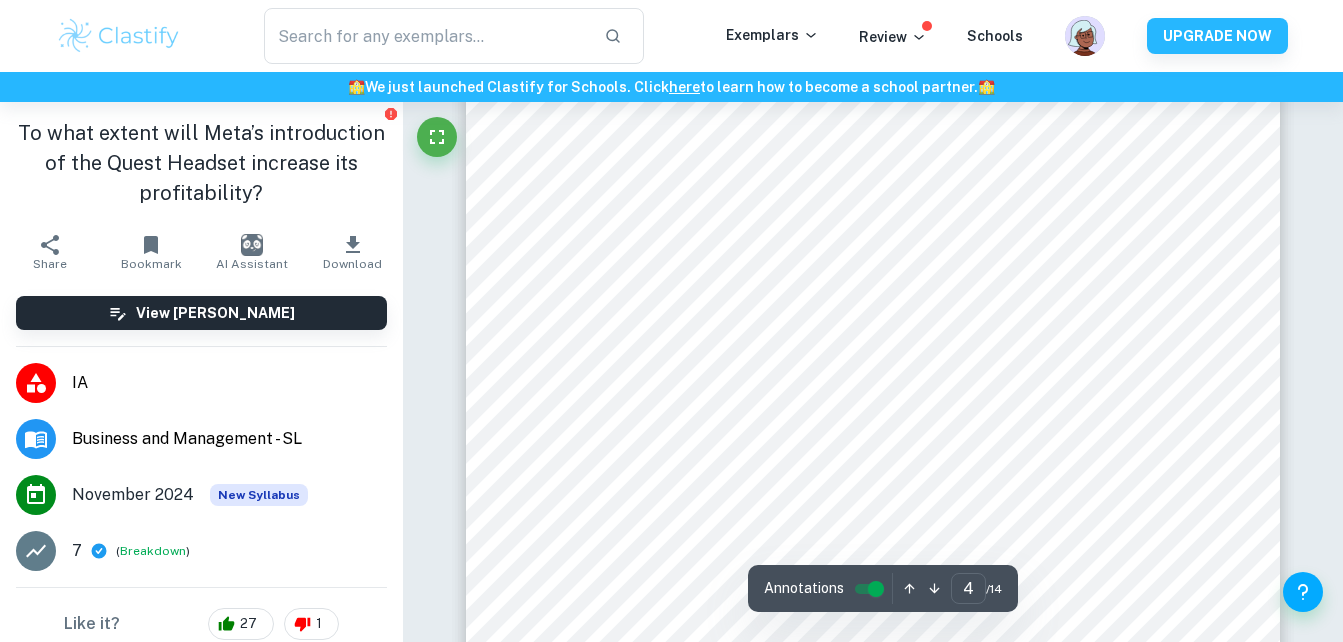 scroll, scrollTop: 3856, scrollLeft: 0, axis: vertical 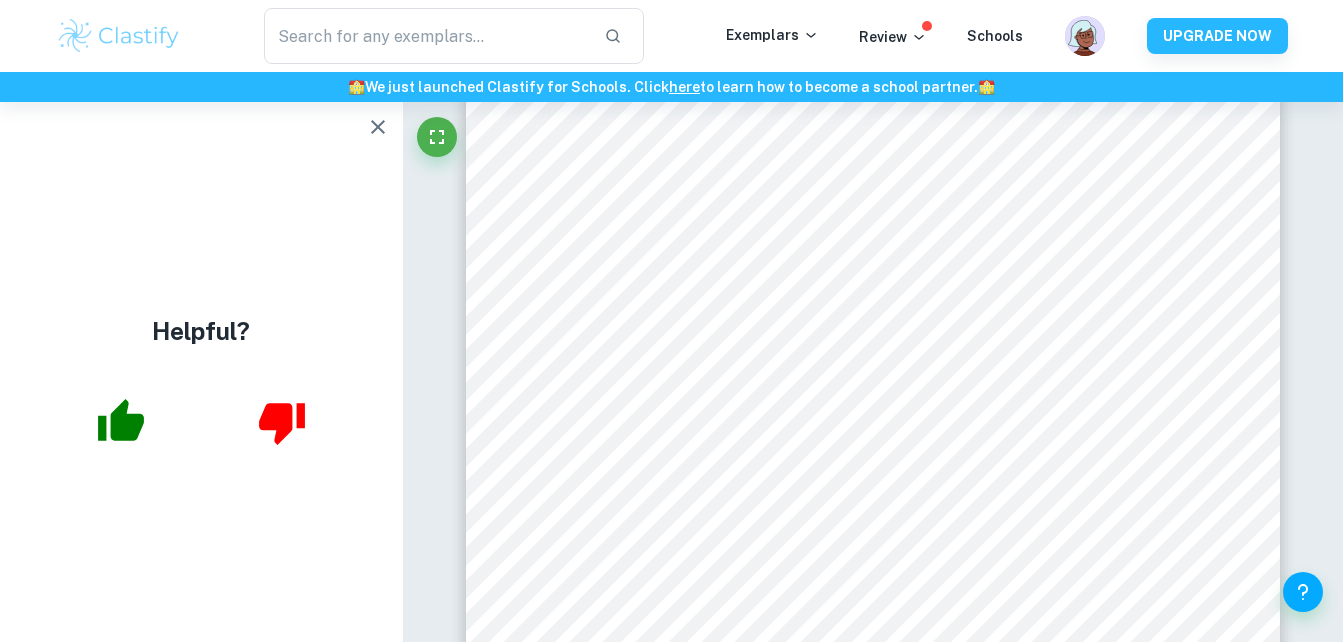 click at bounding box center [403, -3754] 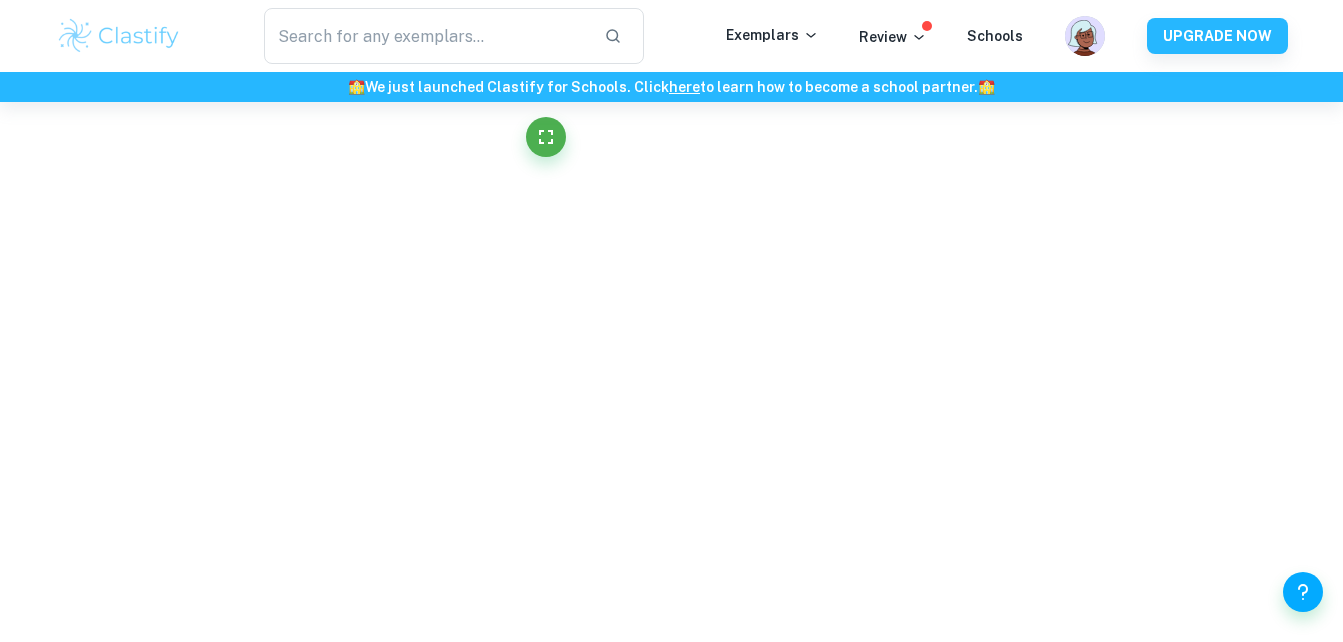 scroll, scrollTop: 3053, scrollLeft: 0, axis: vertical 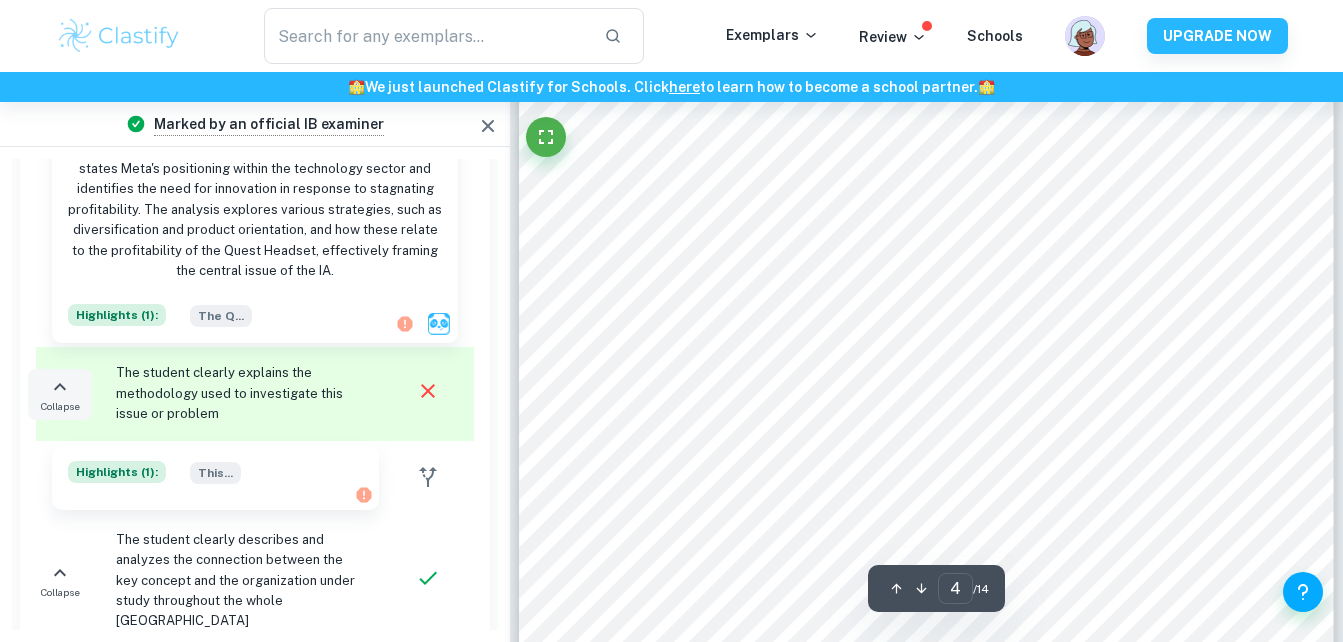 click on "Collapse" at bounding box center [60, 406] 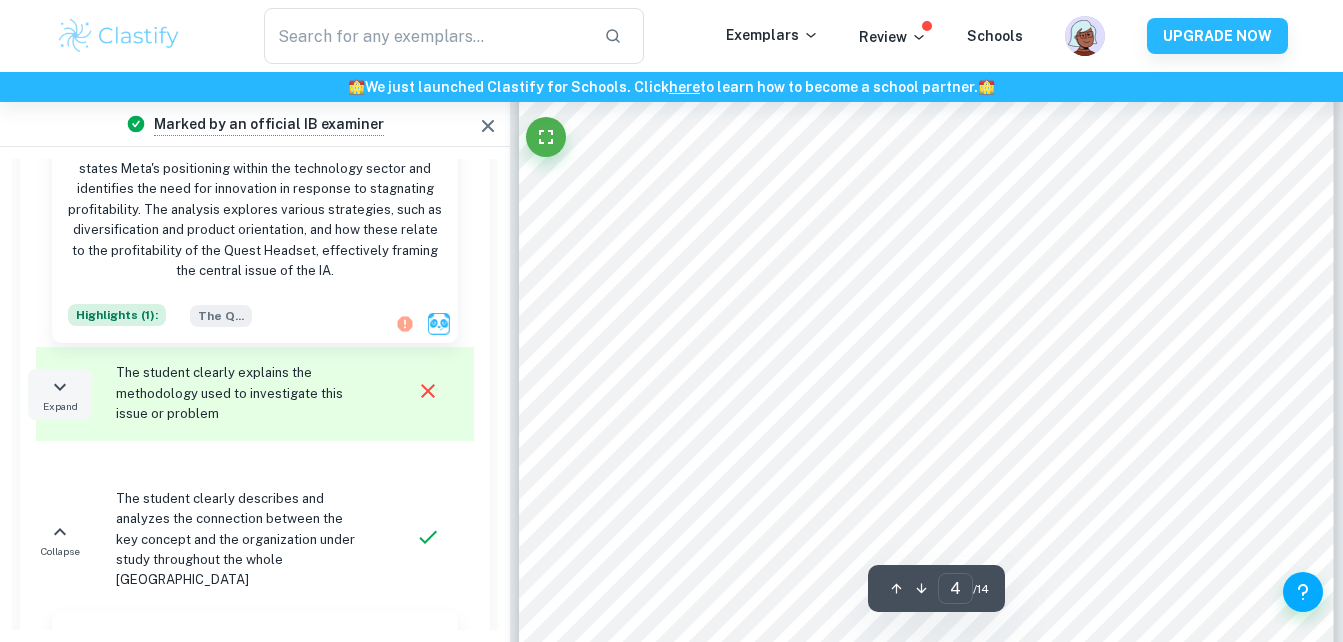 click 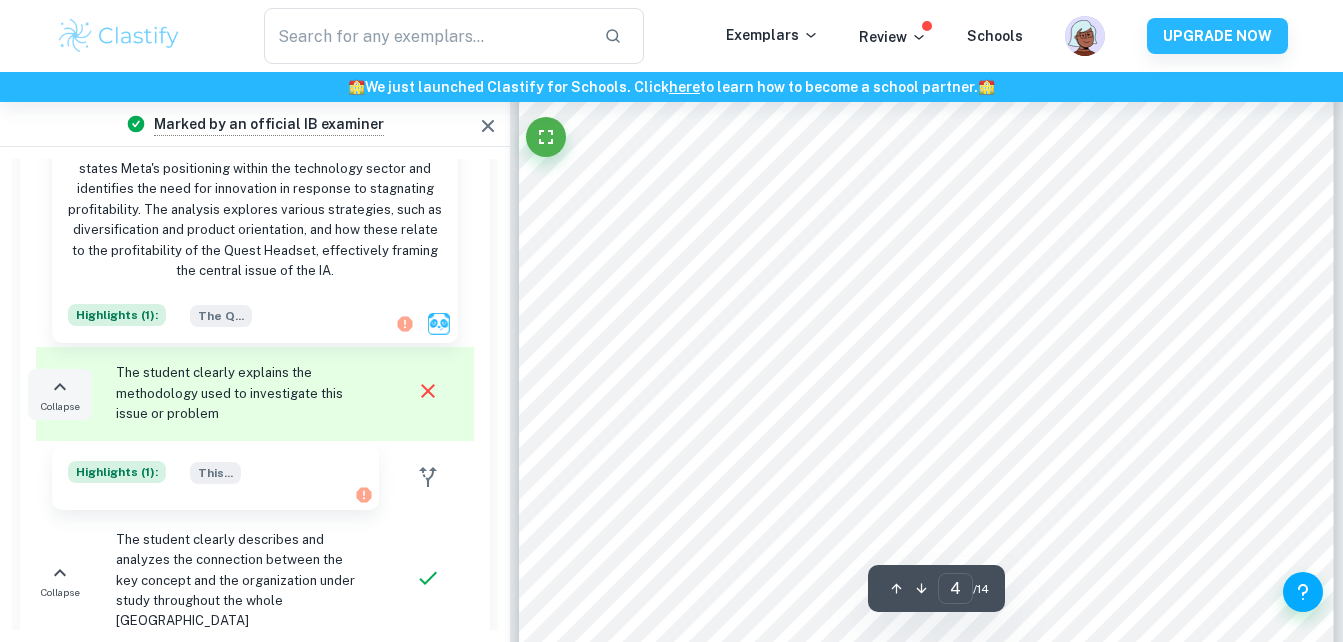 click on "Highlights ( 1 ):" at bounding box center [117, 472] 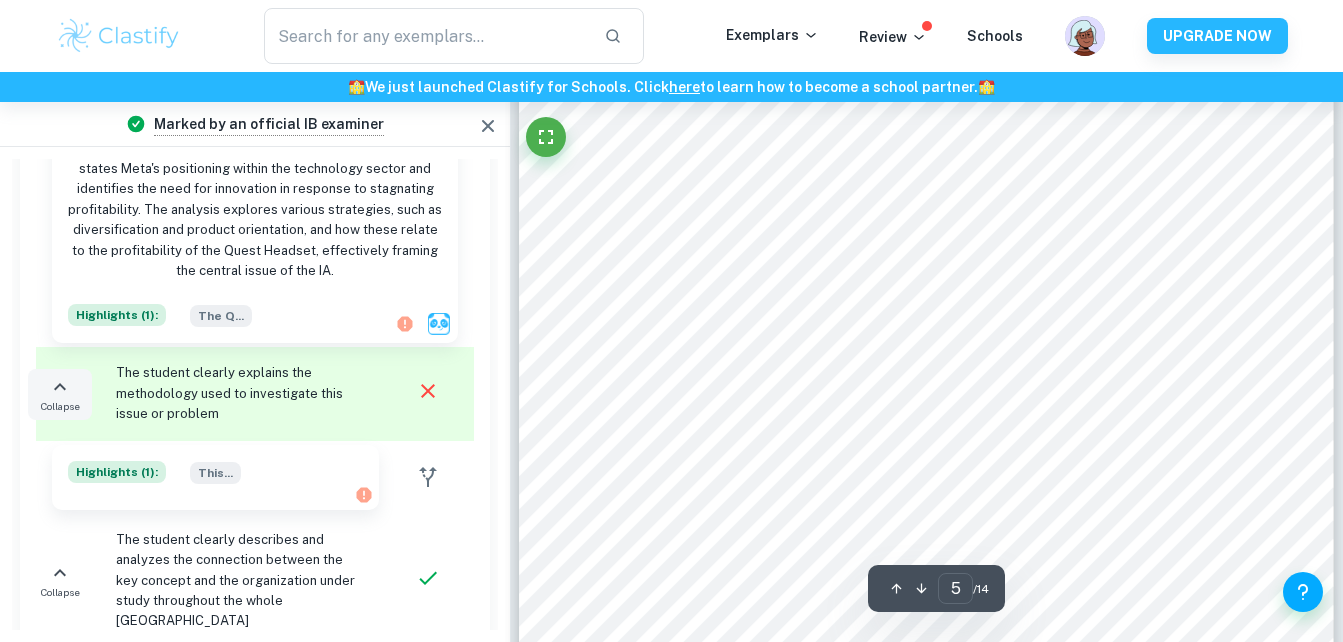 scroll, scrollTop: 4959, scrollLeft: 0, axis: vertical 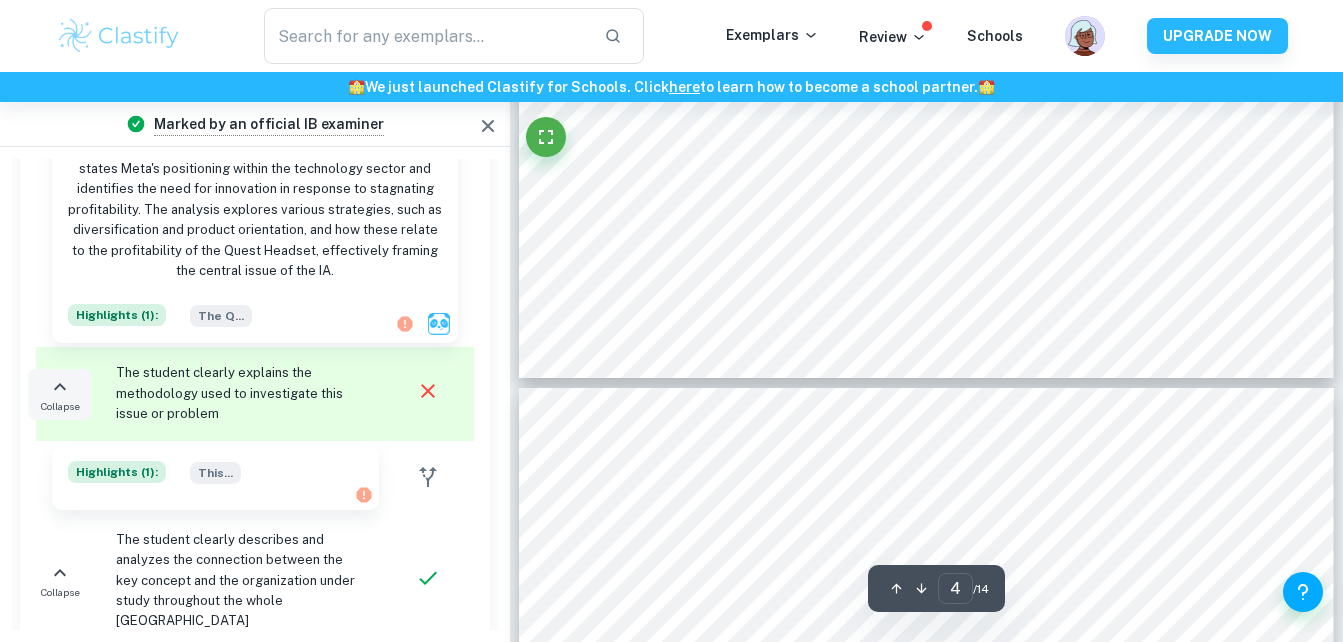 type on "5" 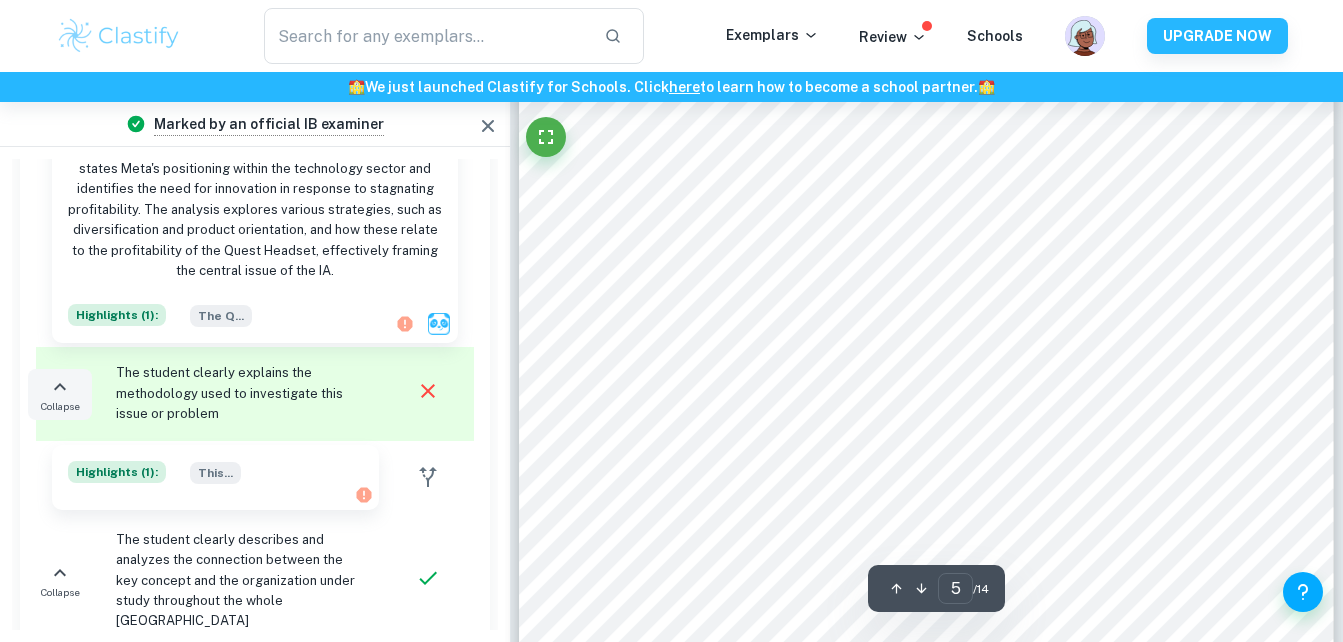 scroll, scrollTop: 4793, scrollLeft: 0, axis: vertical 